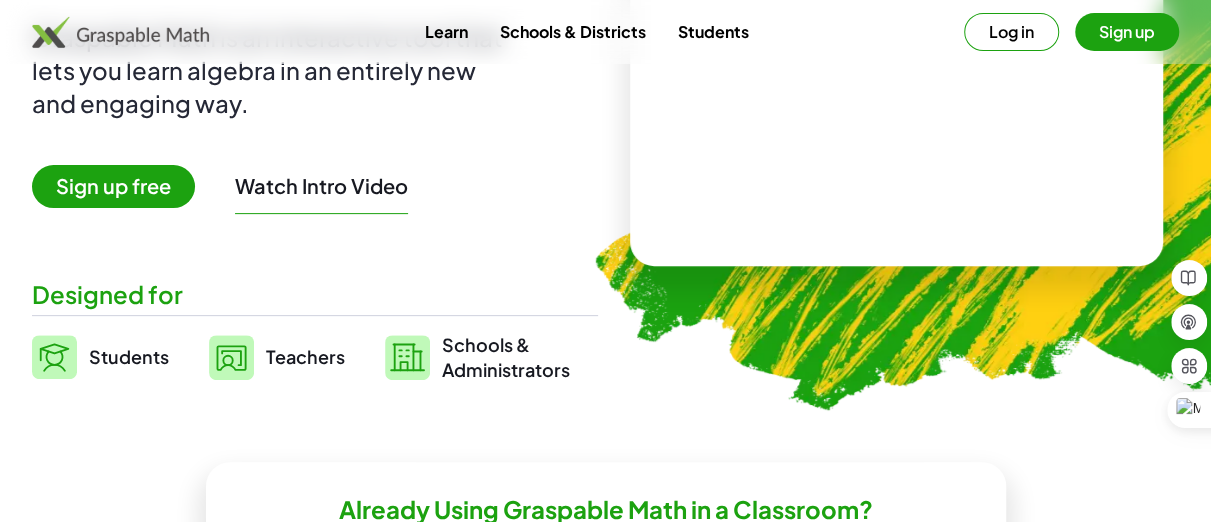 scroll, scrollTop: 276, scrollLeft: 0, axis: vertical 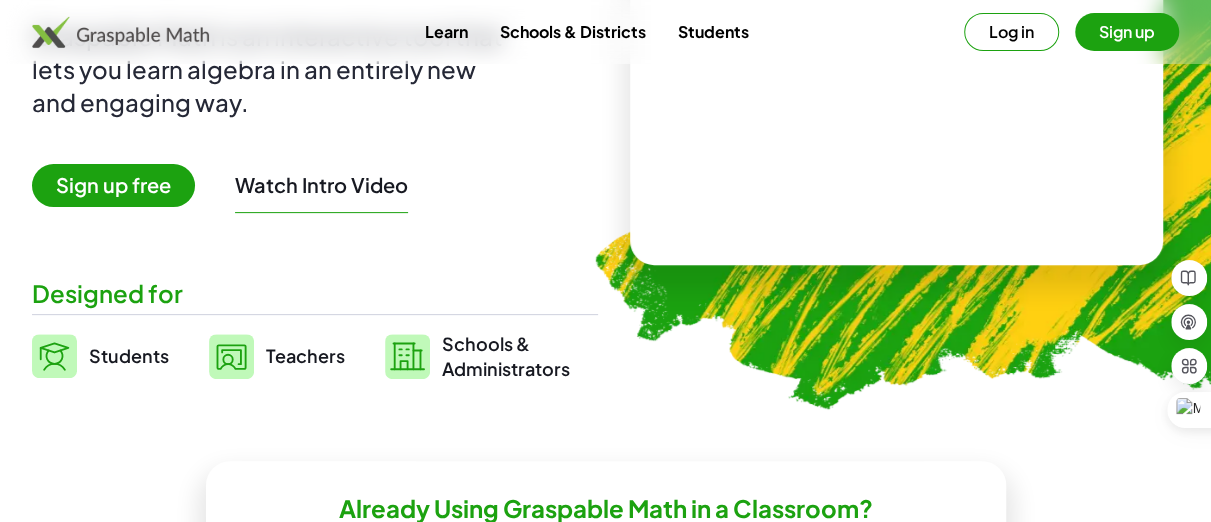 click on "Sign up" at bounding box center [1127, 32] 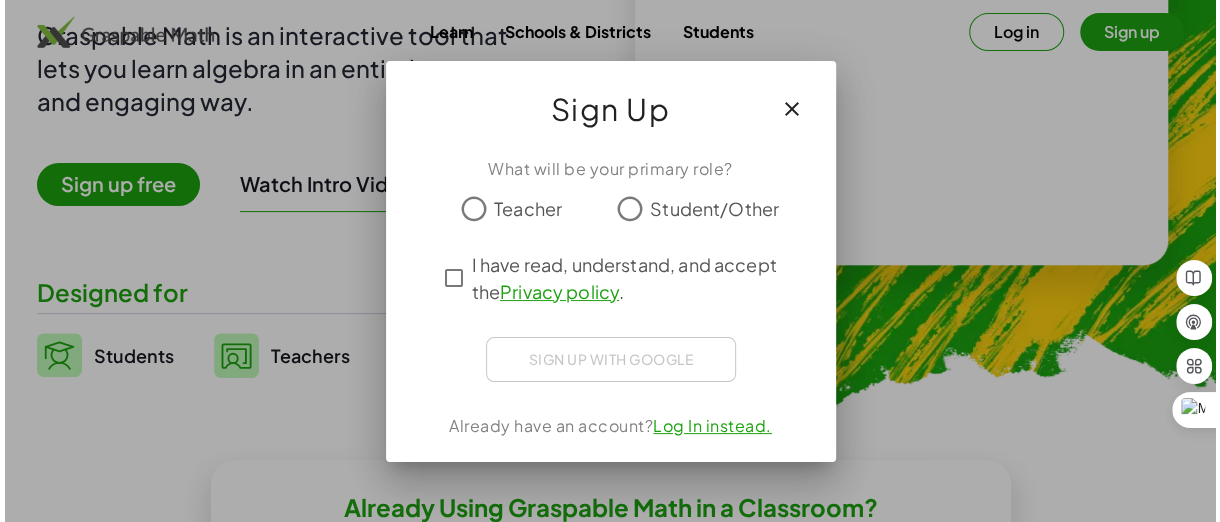 scroll, scrollTop: 0, scrollLeft: 0, axis: both 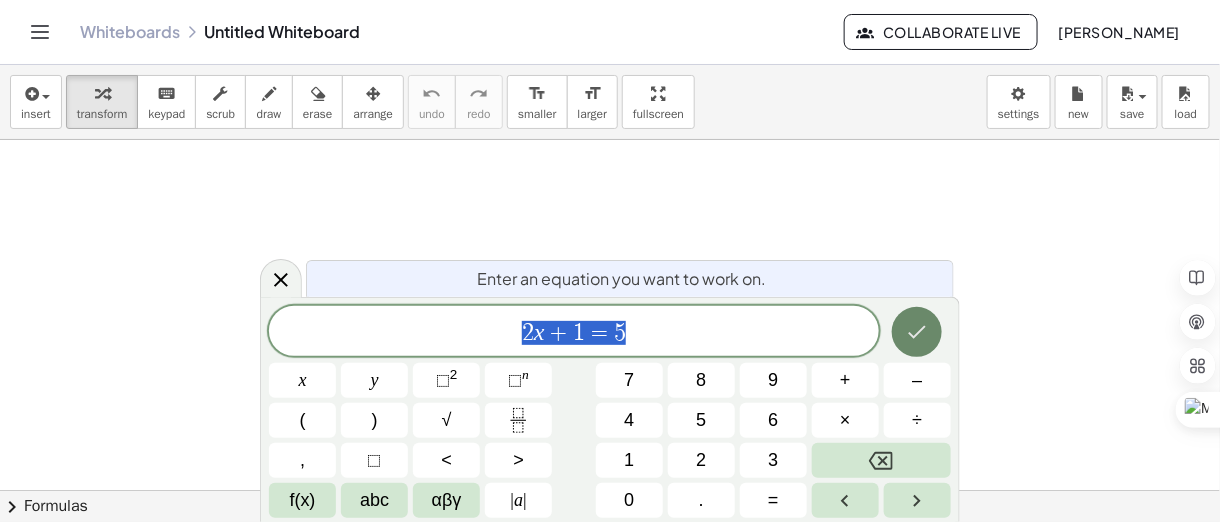 click 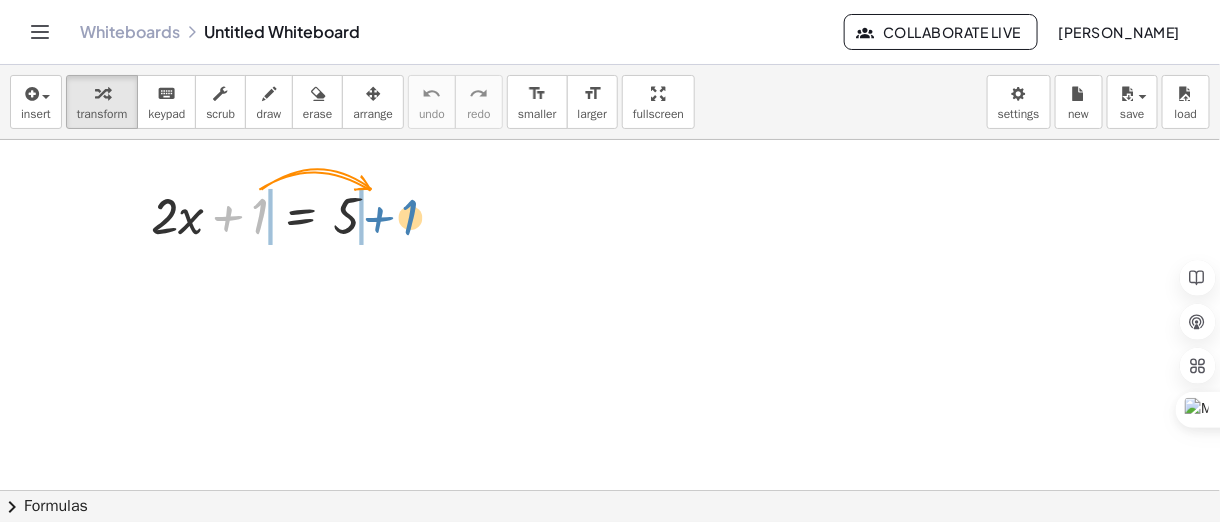 drag, startPoint x: 259, startPoint y: 224, endPoint x: 409, endPoint y: 225, distance: 150.00333 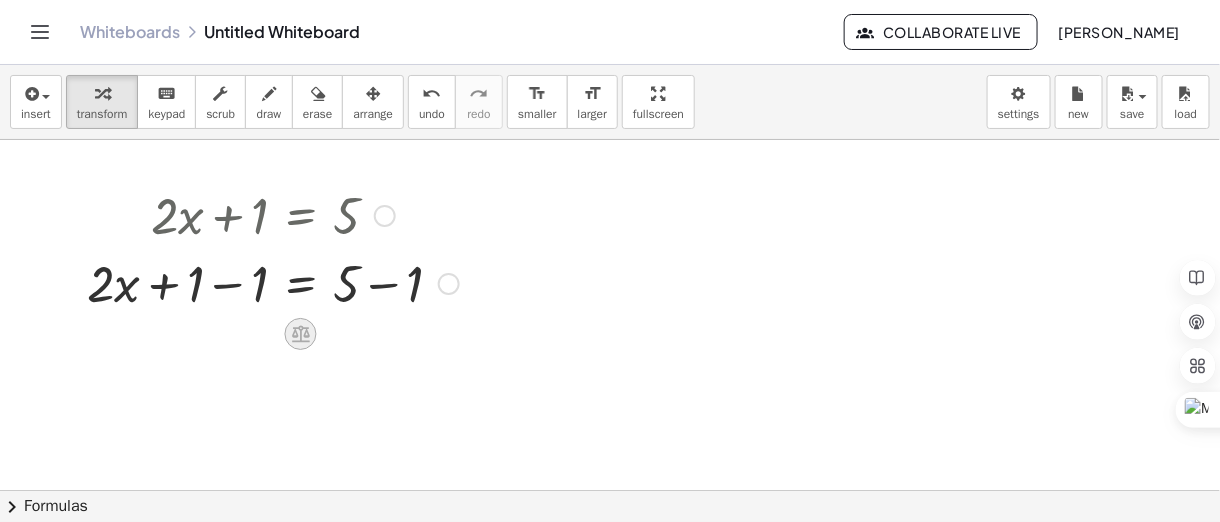 click 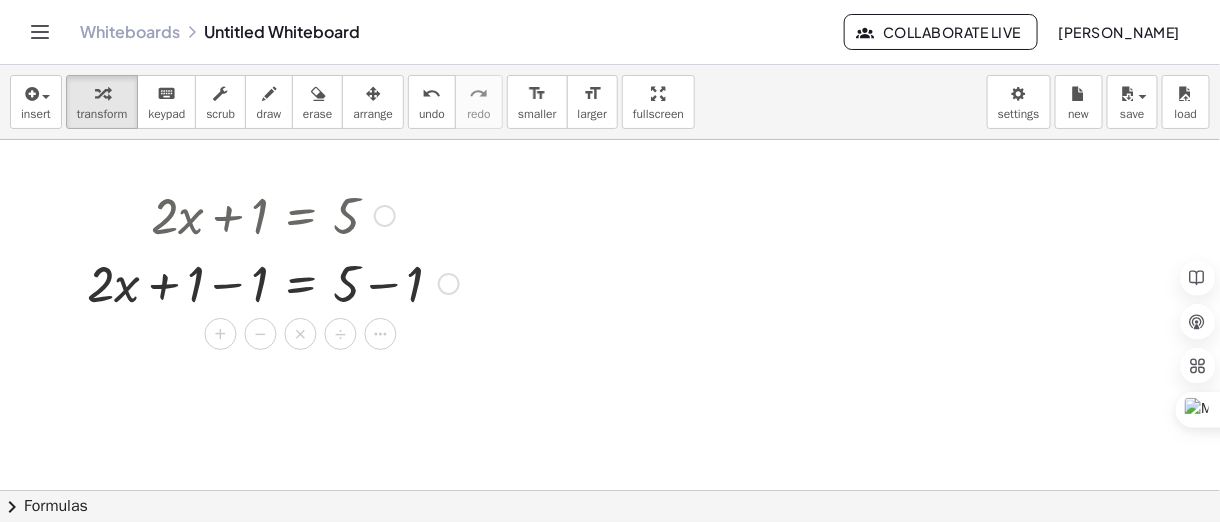 click on "×" at bounding box center (301, 334) 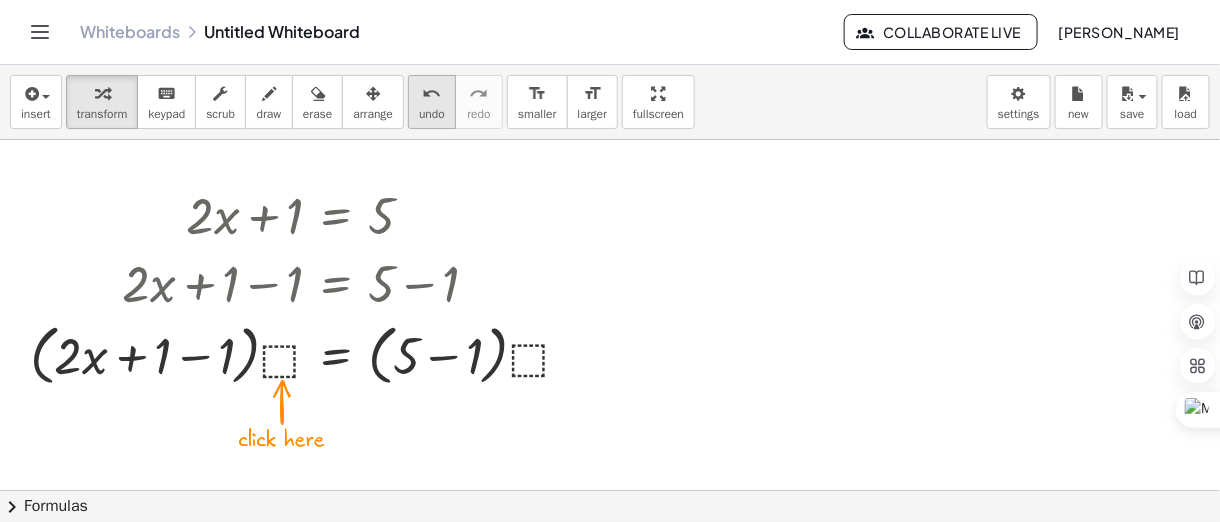 click on "undo" at bounding box center [432, 94] 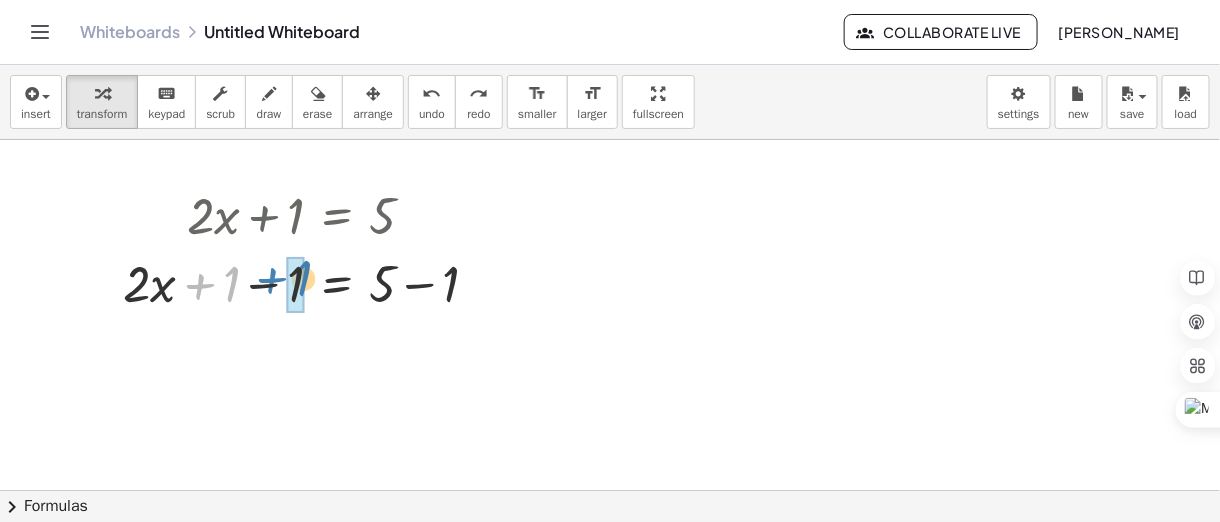 drag, startPoint x: 202, startPoint y: 295, endPoint x: 274, endPoint y: 289, distance: 72.249565 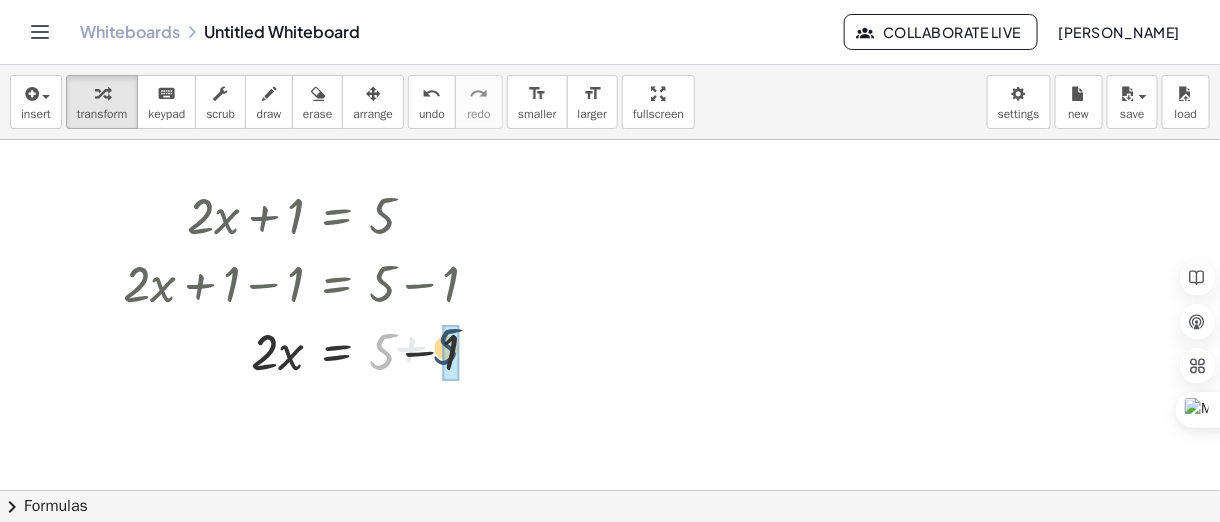 drag, startPoint x: 380, startPoint y: 356, endPoint x: 441, endPoint y: 351, distance: 61.204575 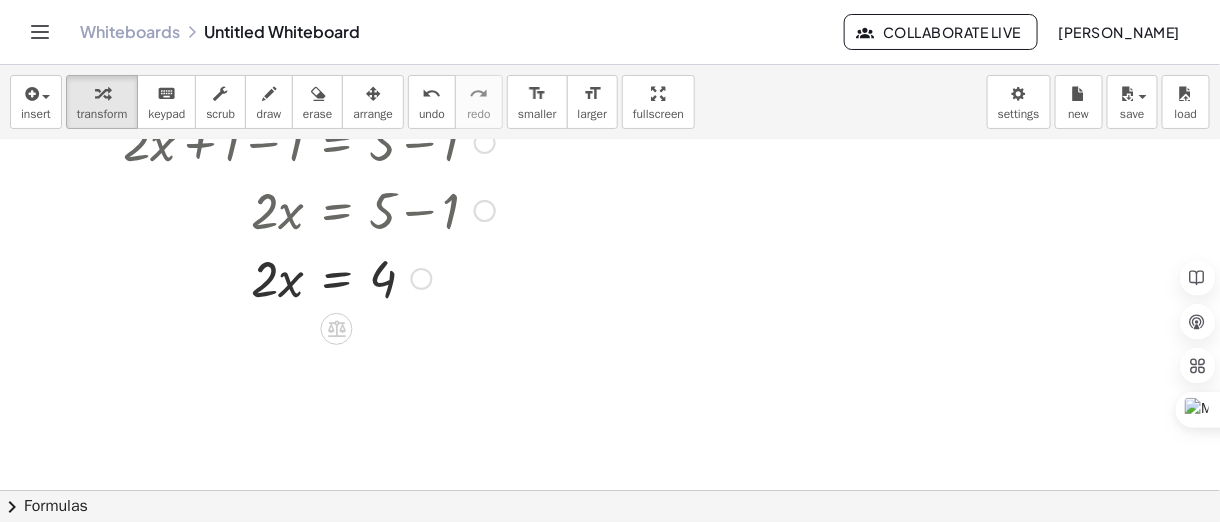 scroll, scrollTop: 150, scrollLeft: 0, axis: vertical 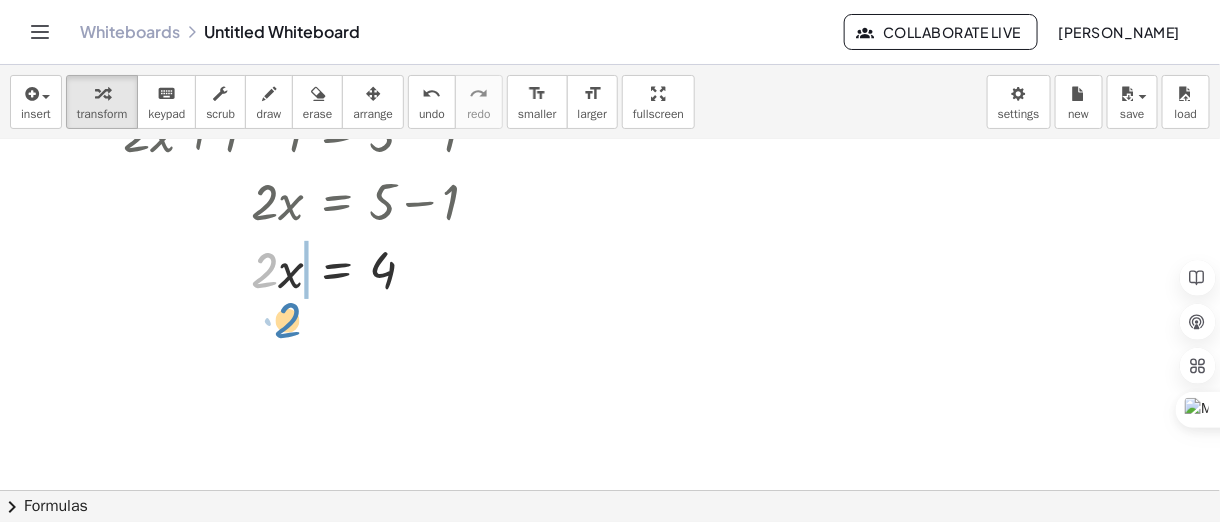 drag, startPoint x: 275, startPoint y: 287, endPoint x: 298, endPoint y: 337, distance: 55.03635 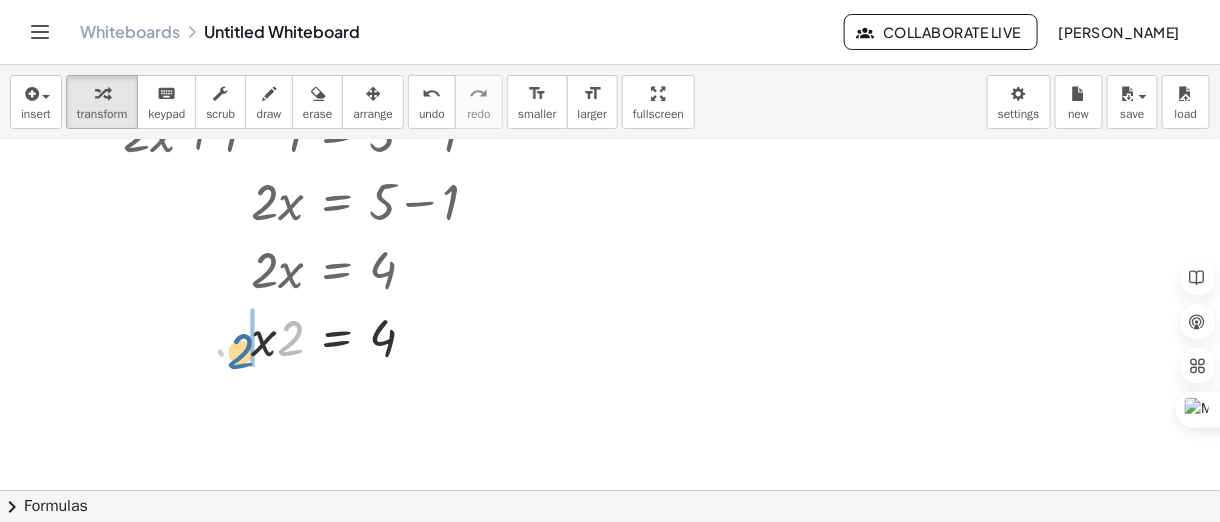 drag, startPoint x: 294, startPoint y: 335, endPoint x: 245, endPoint y: 345, distance: 50.01 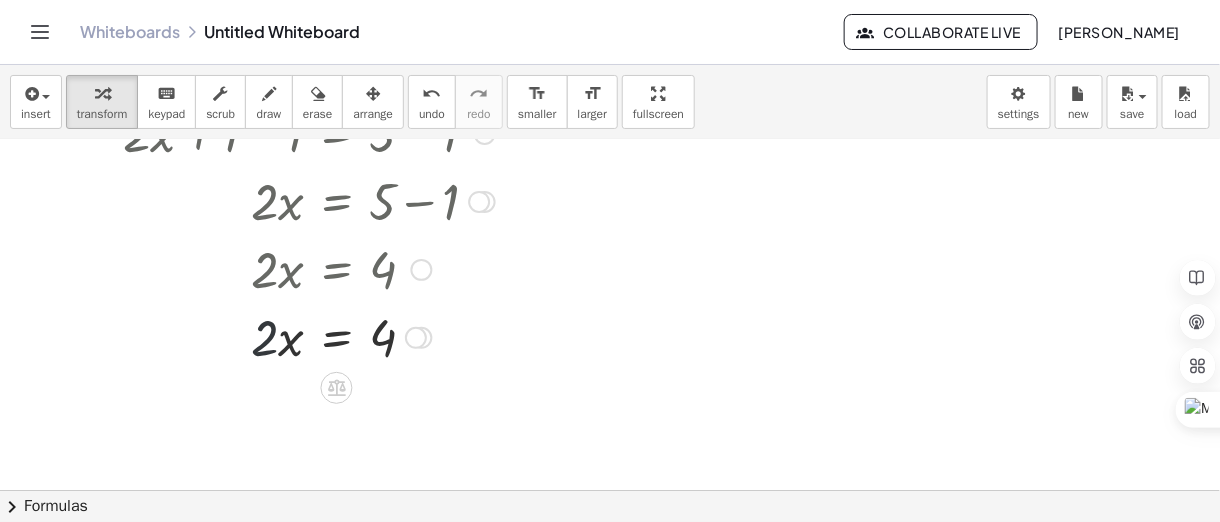 click at bounding box center (309, 336) 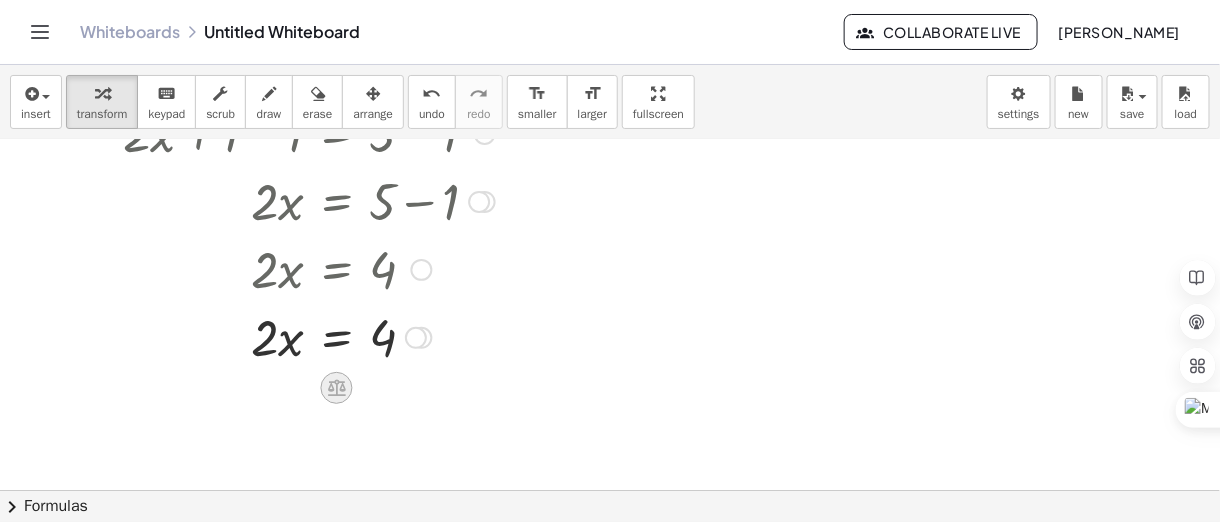 click 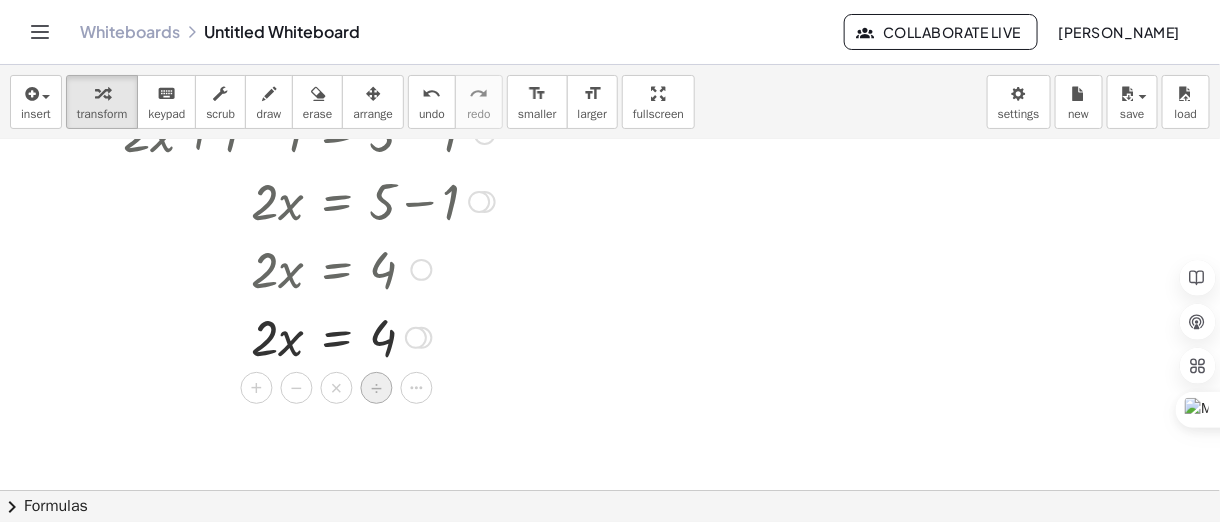 click on "÷" at bounding box center (376, 388) 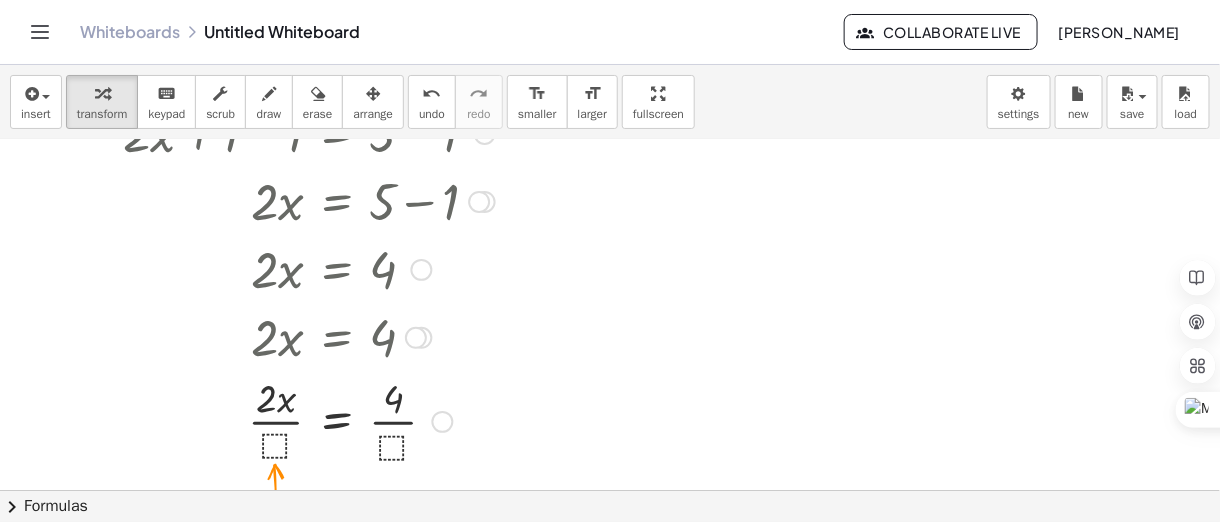 click at bounding box center [479, 202] 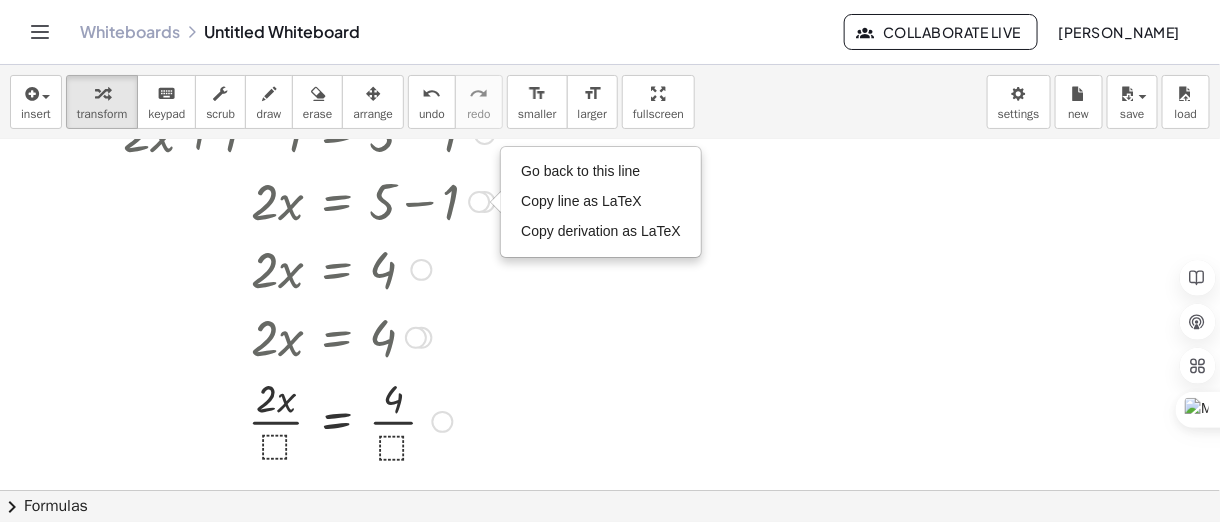click at bounding box center [416, 338] 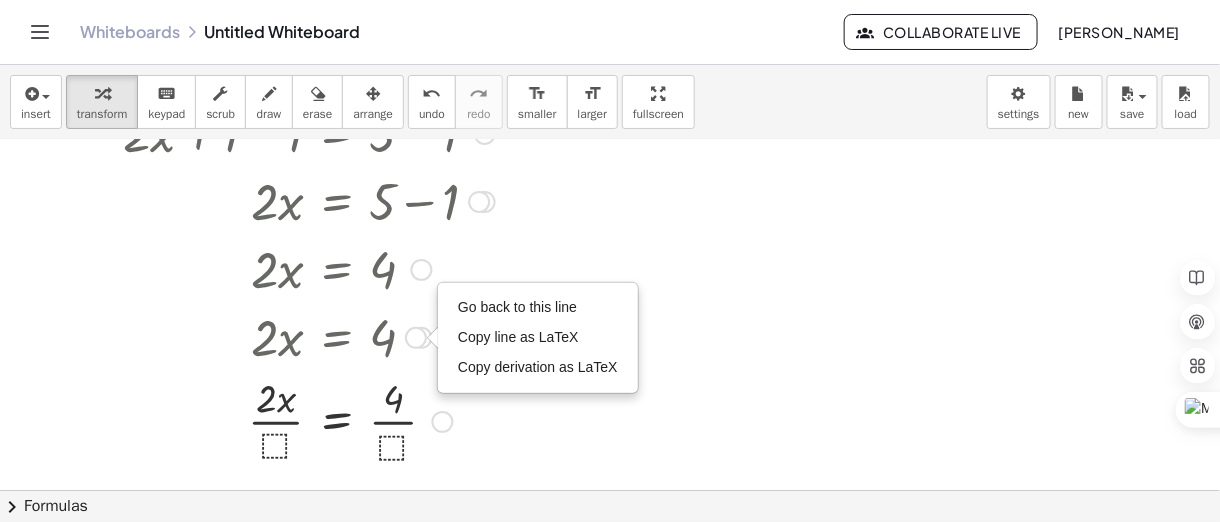 drag, startPoint x: 248, startPoint y: 344, endPoint x: 411, endPoint y: 350, distance: 163.1104 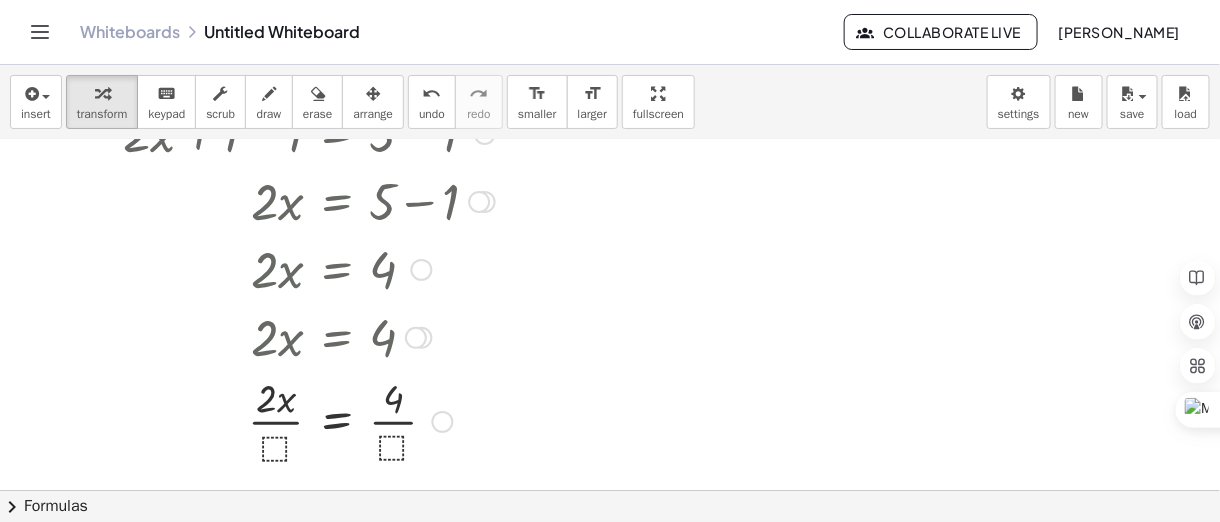 click at bounding box center [422, 338] 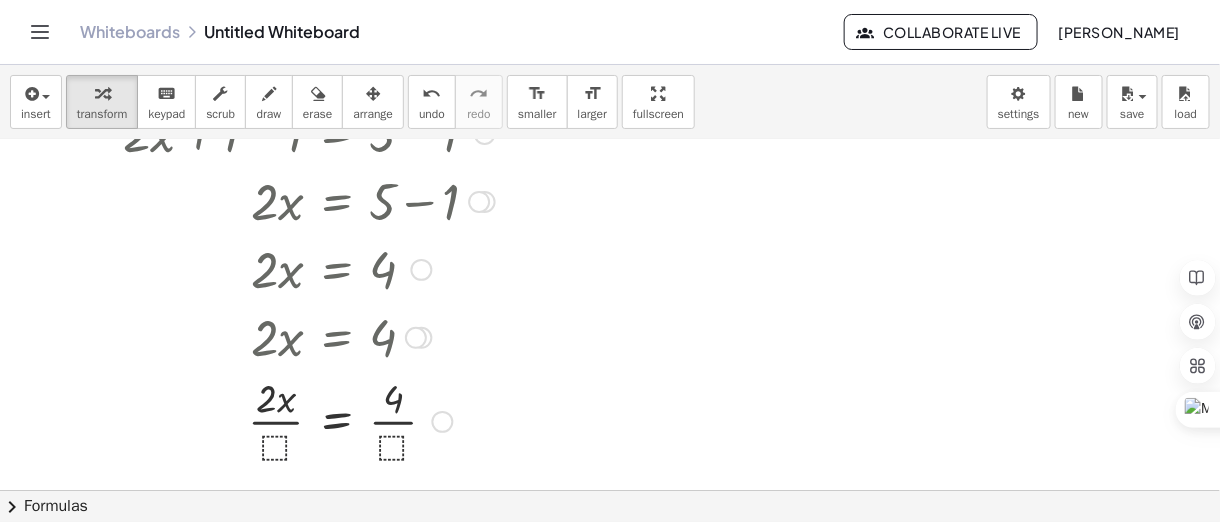 click at bounding box center (309, 420) 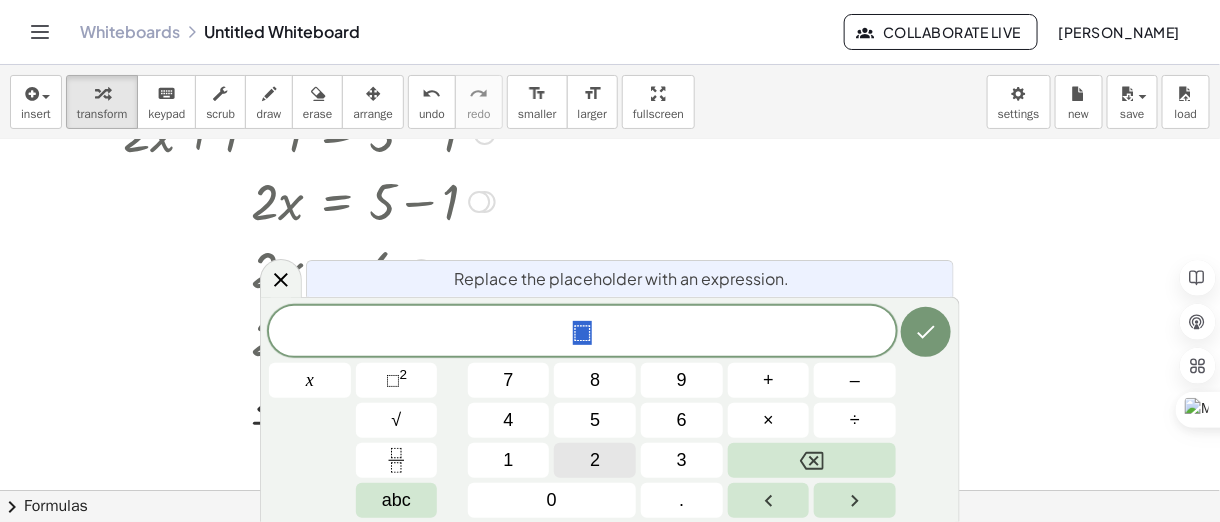 click on "2" at bounding box center (595, 460) 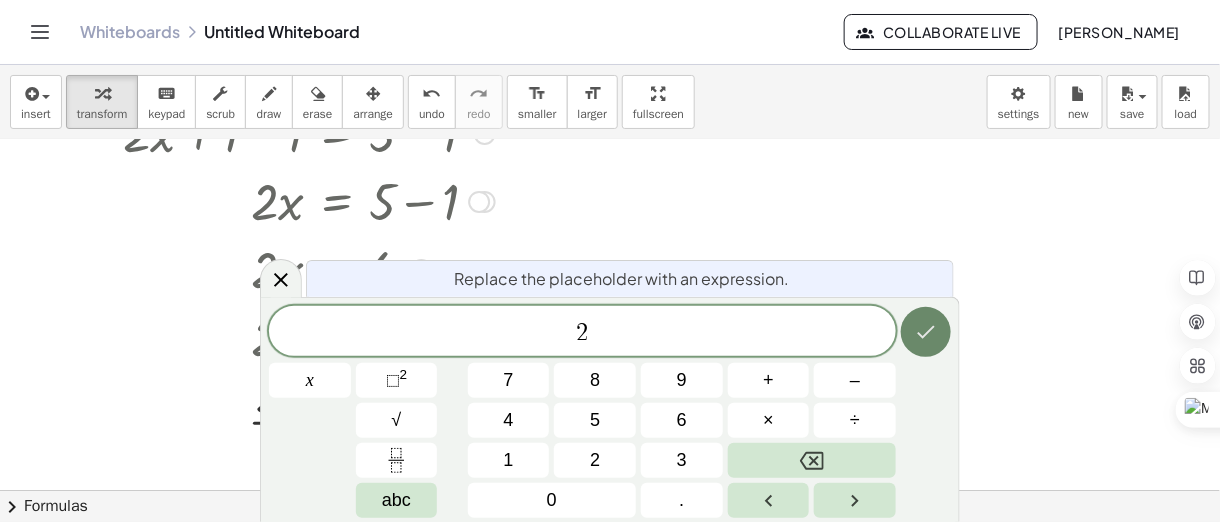click 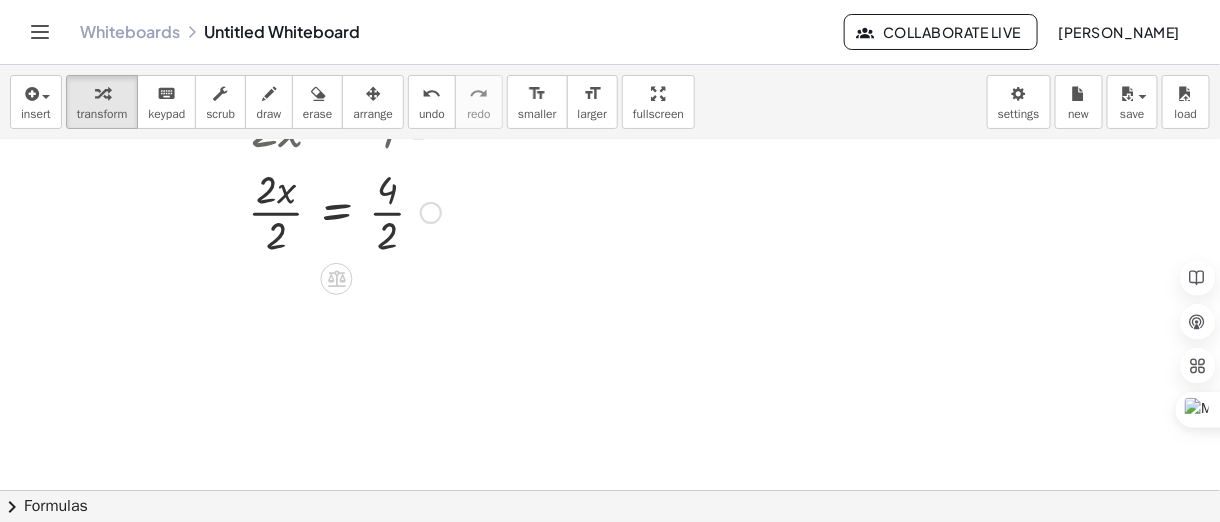 scroll, scrollTop: 361, scrollLeft: 0, axis: vertical 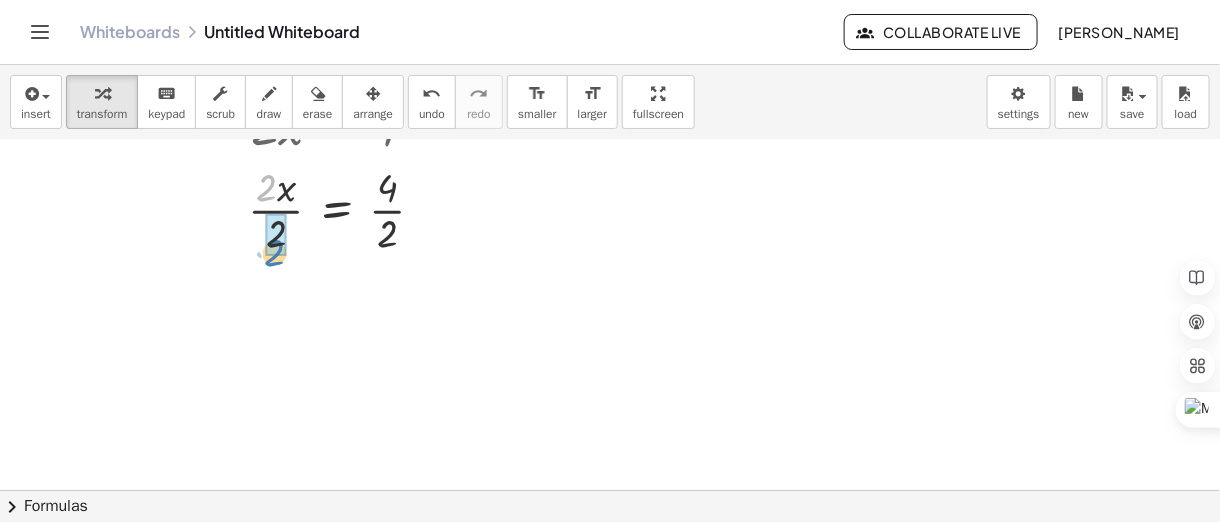 drag, startPoint x: 262, startPoint y: 189, endPoint x: 268, endPoint y: 247, distance: 58.30952 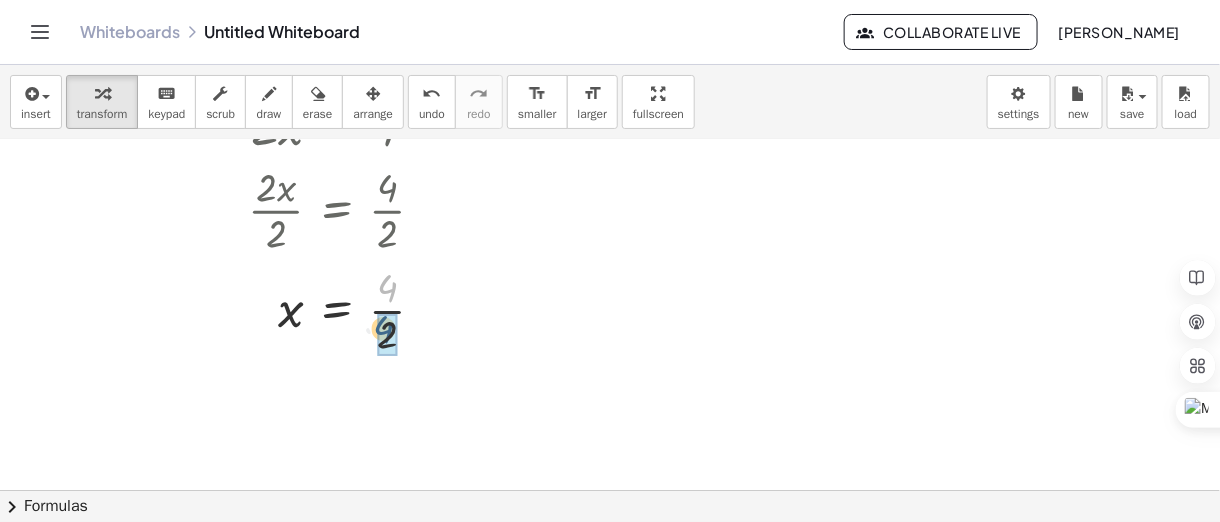 drag, startPoint x: 396, startPoint y: 295, endPoint x: 391, endPoint y: 338, distance: 43.289722 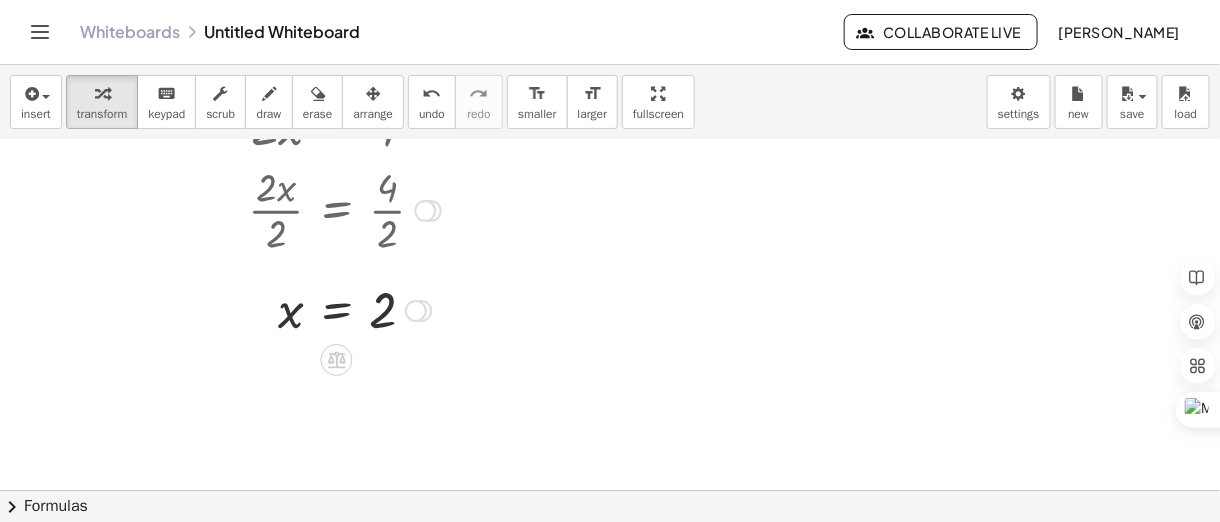 click at bounding box center [416, 311] 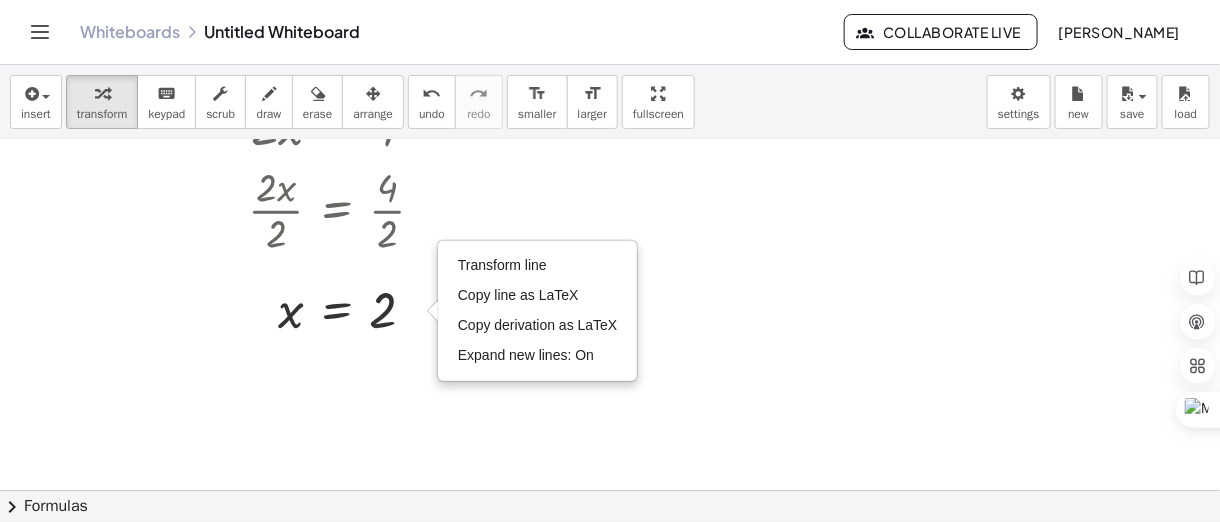 click at bounding box center (610, 194) 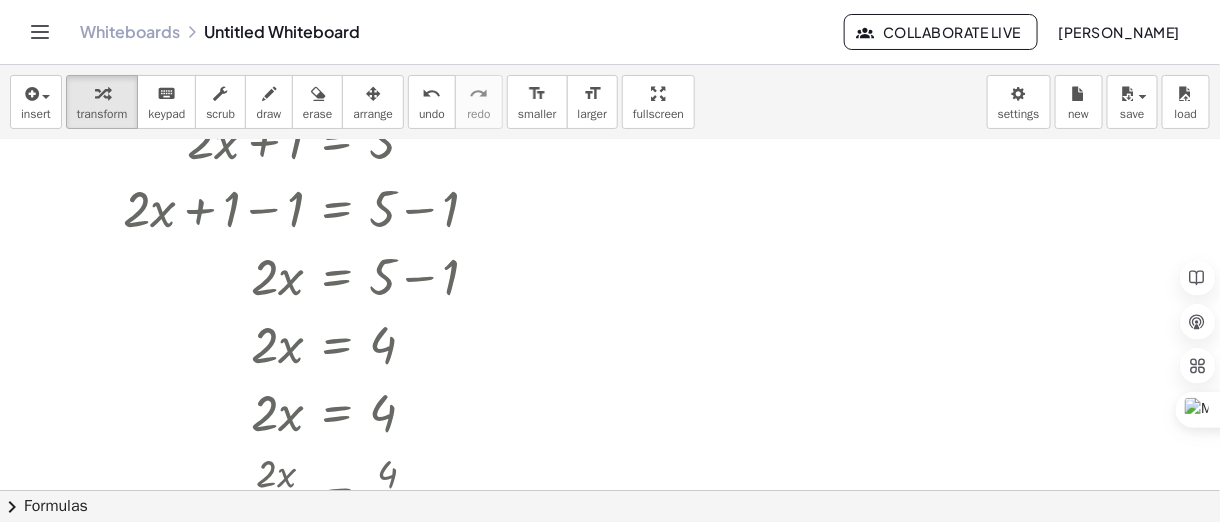 scroll, scrollTop: 0, scrollLeft: 0, axis: both 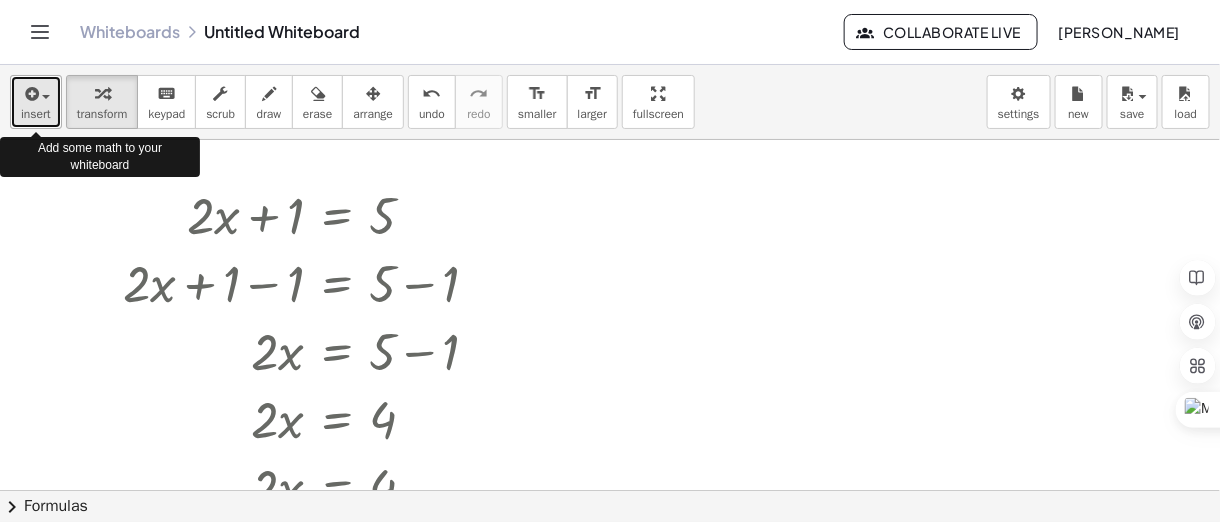 click at bounding box center (30, 94) 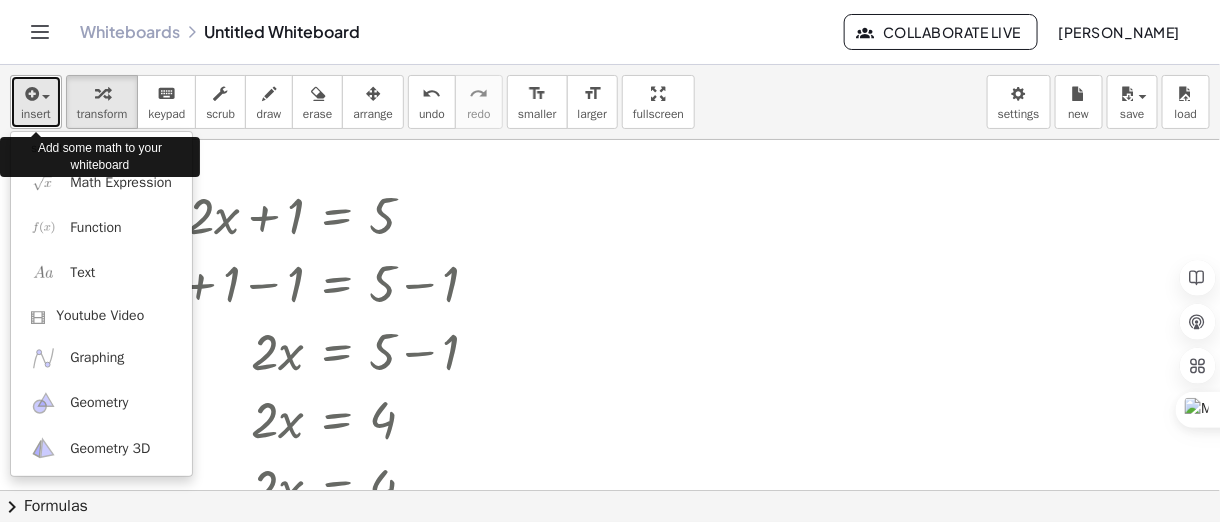 click at bounding box center [30, 94] 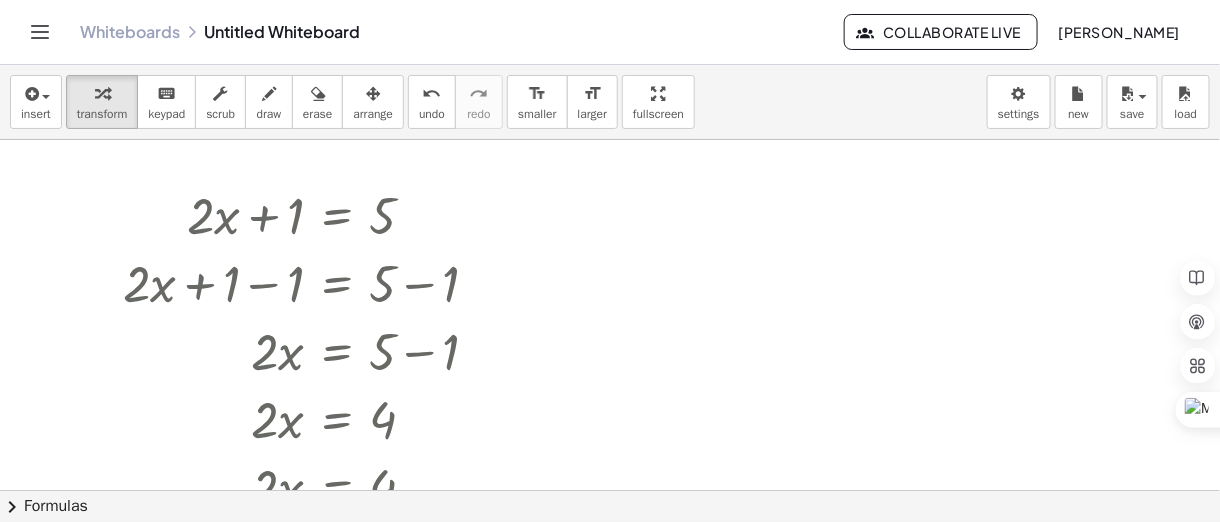 click on "Whiteboards Untitled Whiteboard" at bounding box center [462, 32] 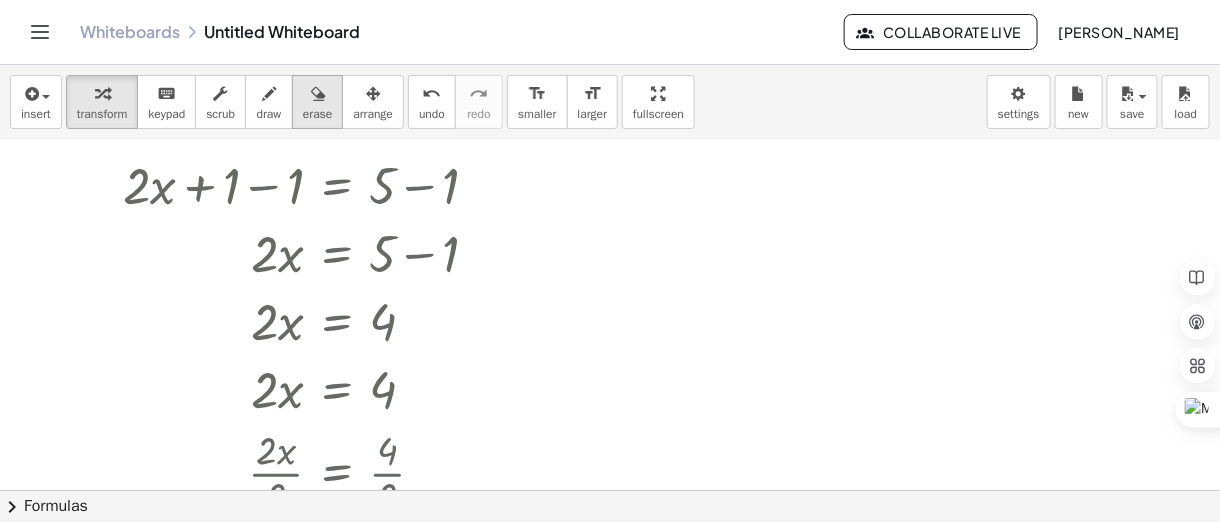 click at bounding box center (317, 93) 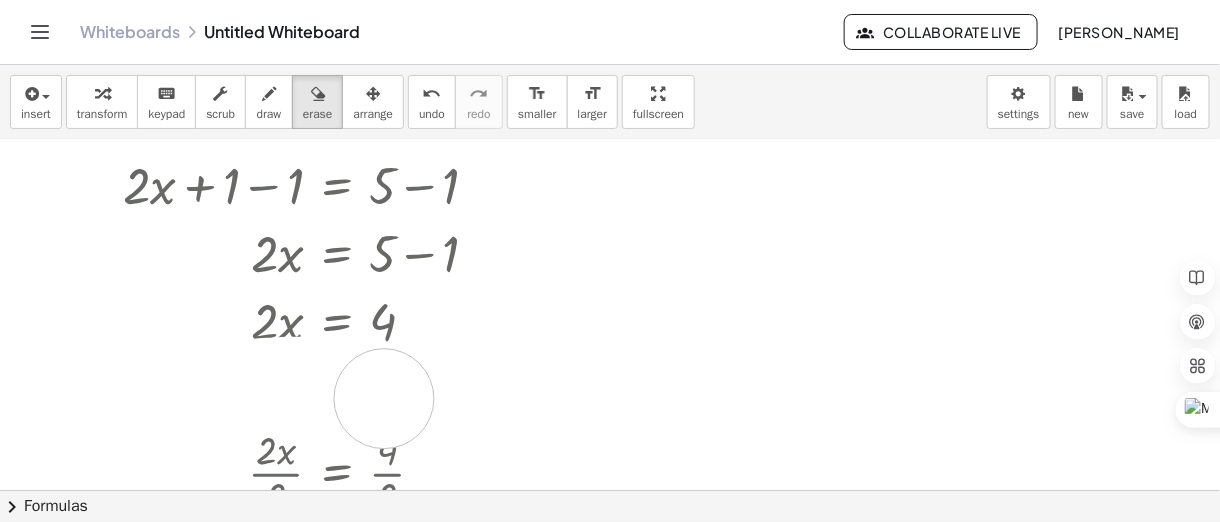 drag, startPoint x: 245, startPoint y: 392, endPoint x: 384, endPoint y: 398, distance: 139.12944 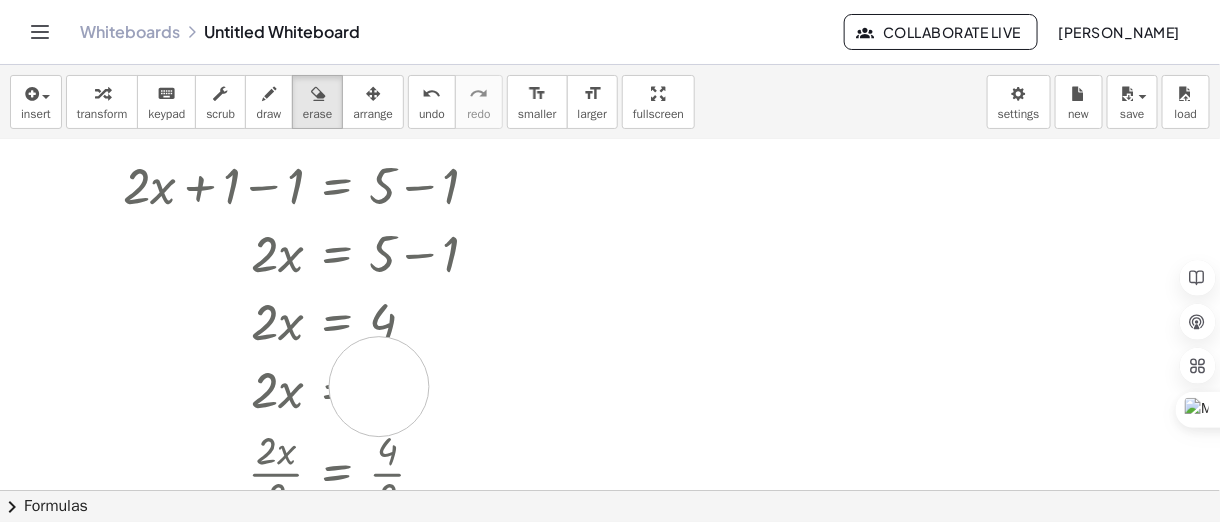 click at bounding box center (610, 393) 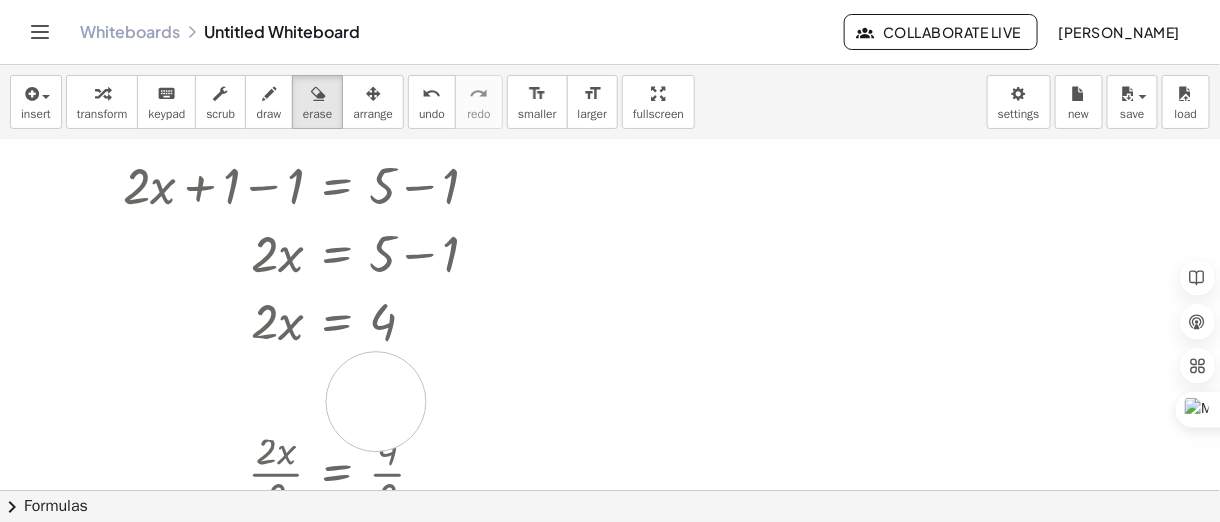 drag, startPoint x: 248, startPoint y: 387, endPoint x: 383, endPoint y: 402, distance: 135.83078 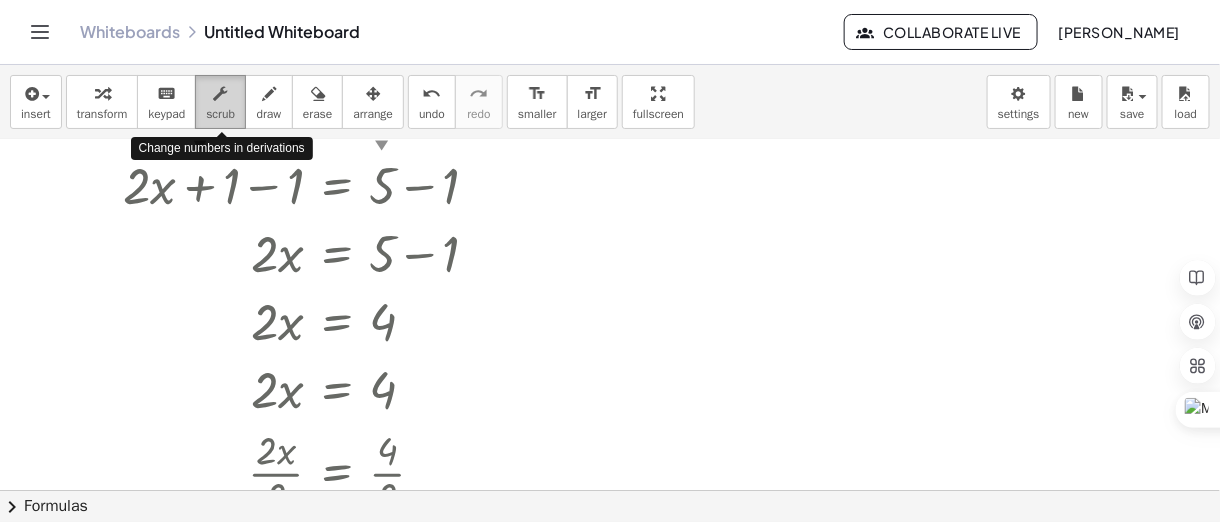 click at bounding box center (221, 94) 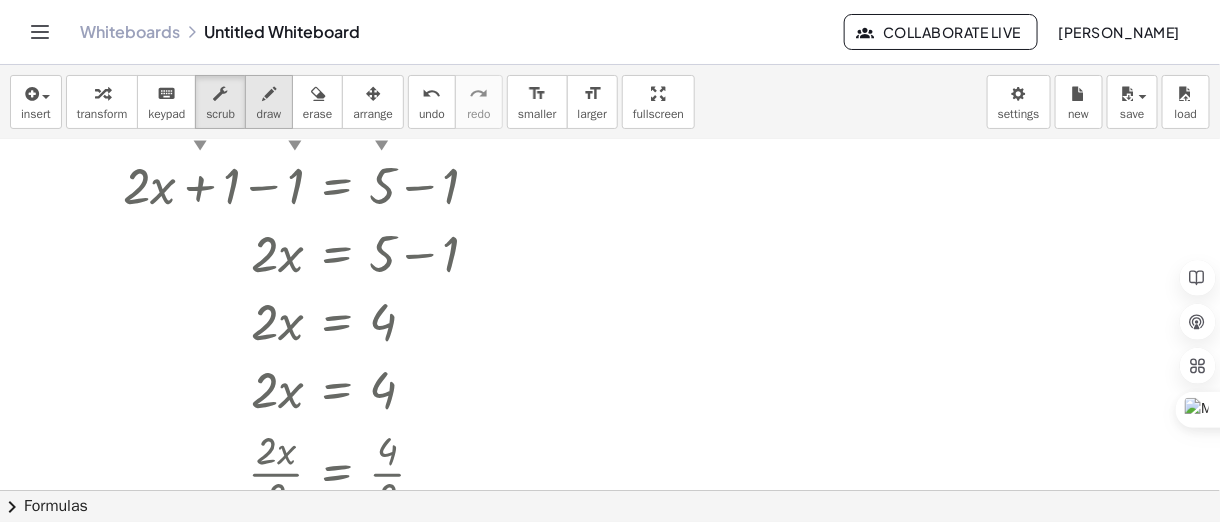 click at bounding box center [269, 94] 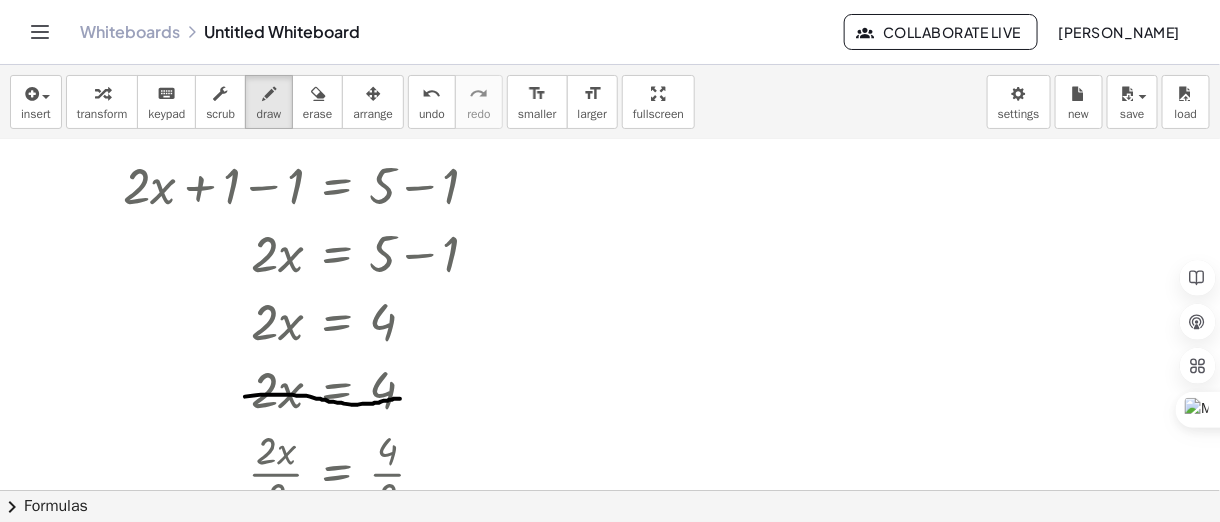 drag, startPoint x: 245, startPoint y: 396, endPoint x: 400, endPoint y: 398, distance: 155.01291 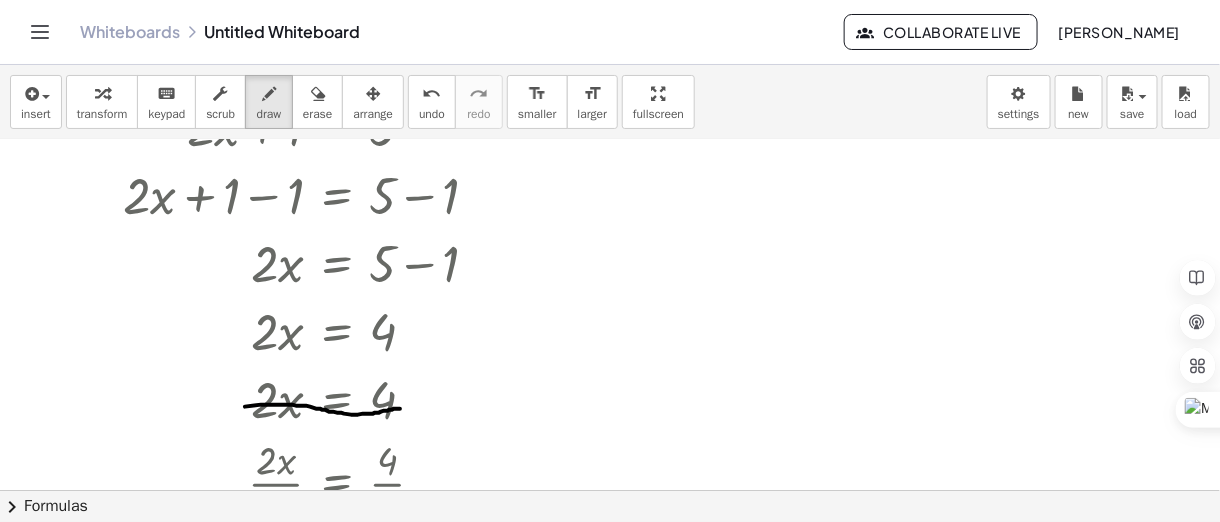 scroll, scrollTop: 68, scrollLeft: 0, axis: vertical 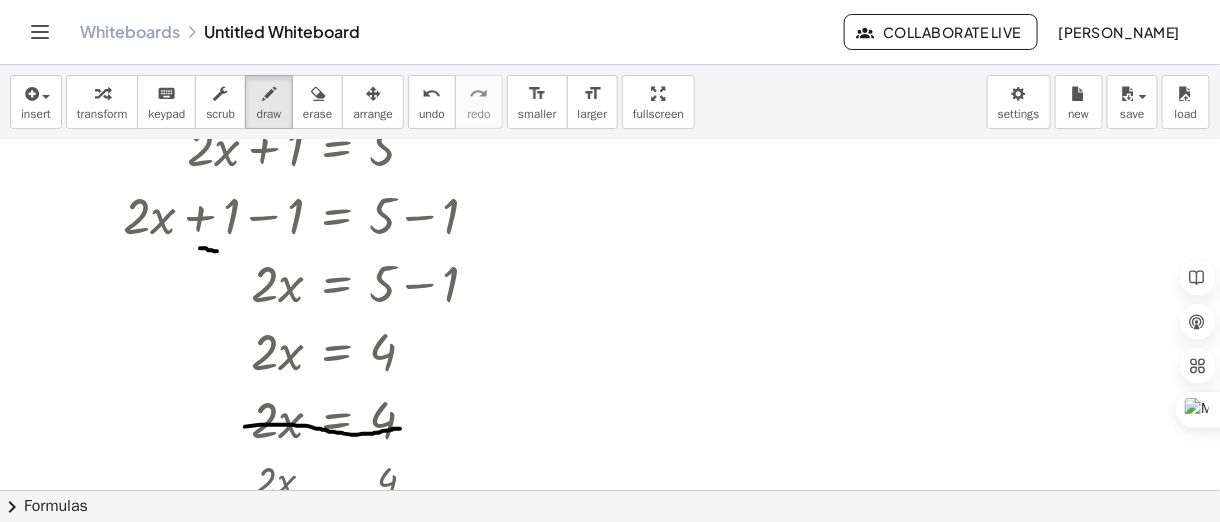 drag, startPoint x: 200, startPoint y: 247, endPoint x: 217, endPoint y: 250, distance: 17.262676 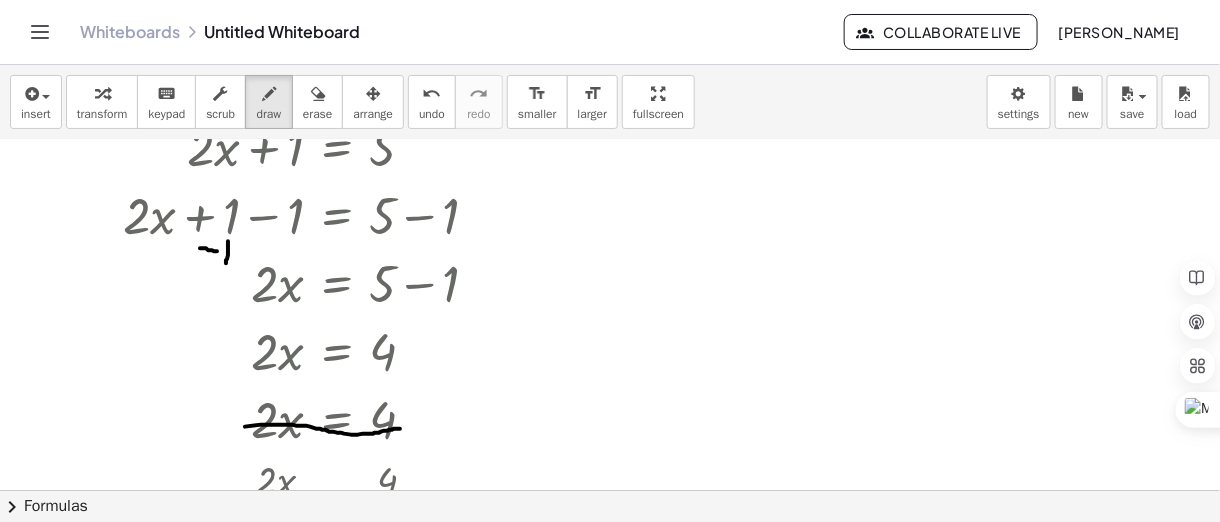 drag, startPoint x: 228, startPoint y: 240, endPoint x: 226, endPoint y: 262, distance: 22.090721 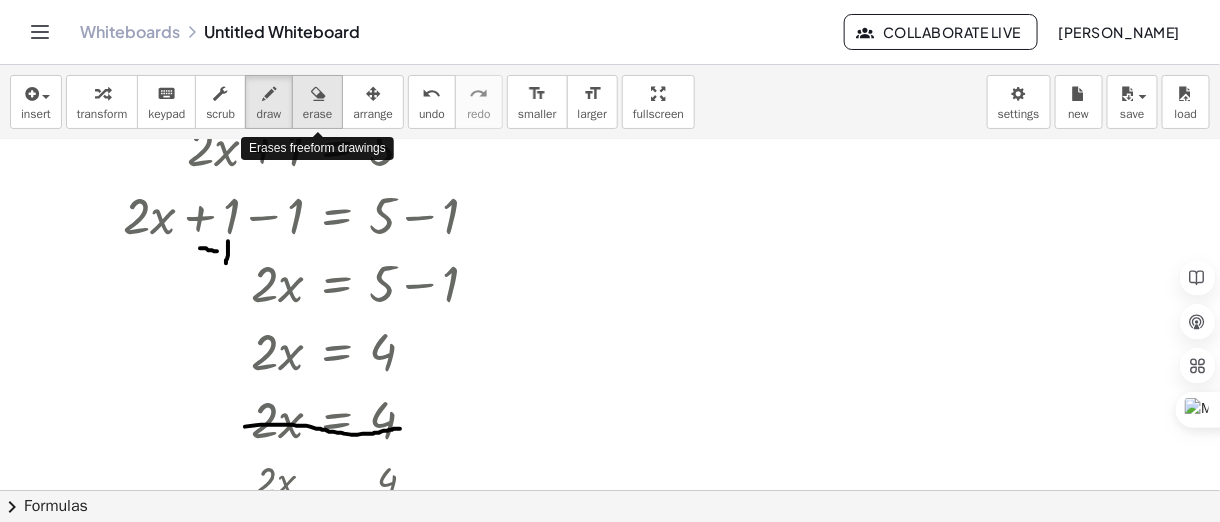 click at bounding box center [318, 94] 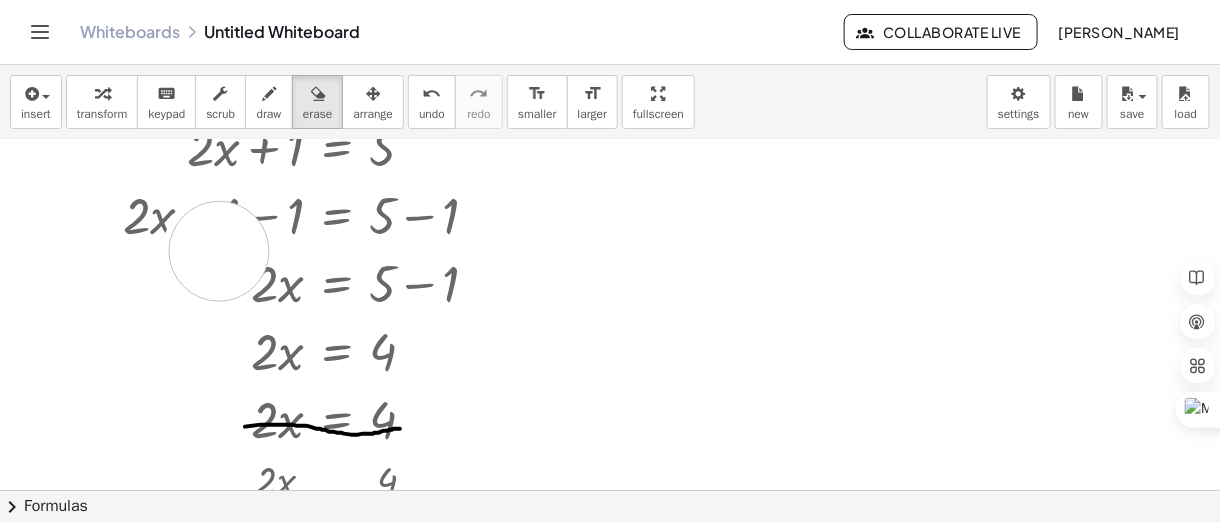 click at bounding box center [610, 423] 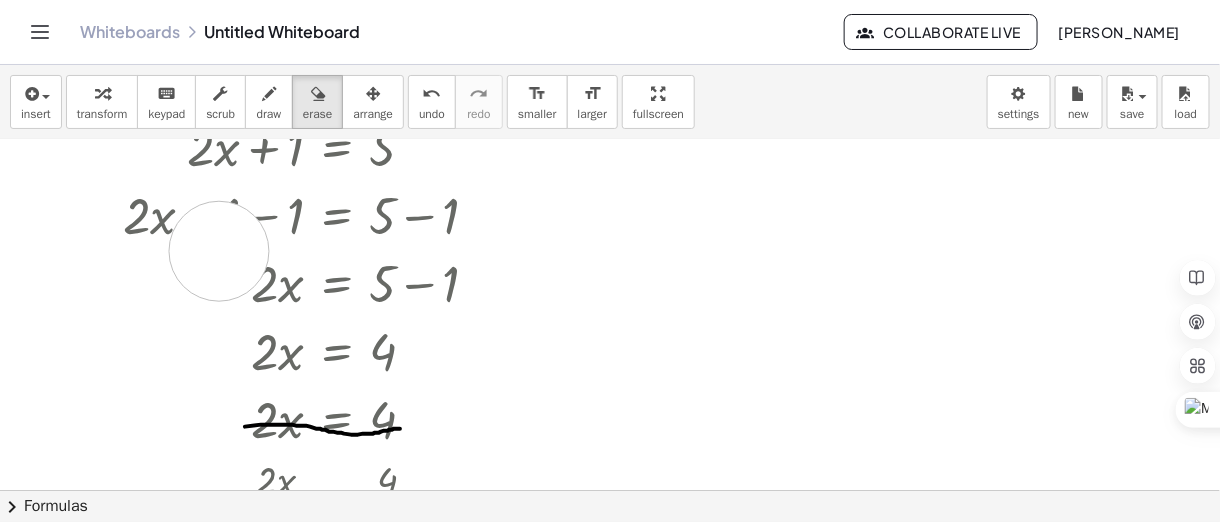 click at bounding box center [610, 423] 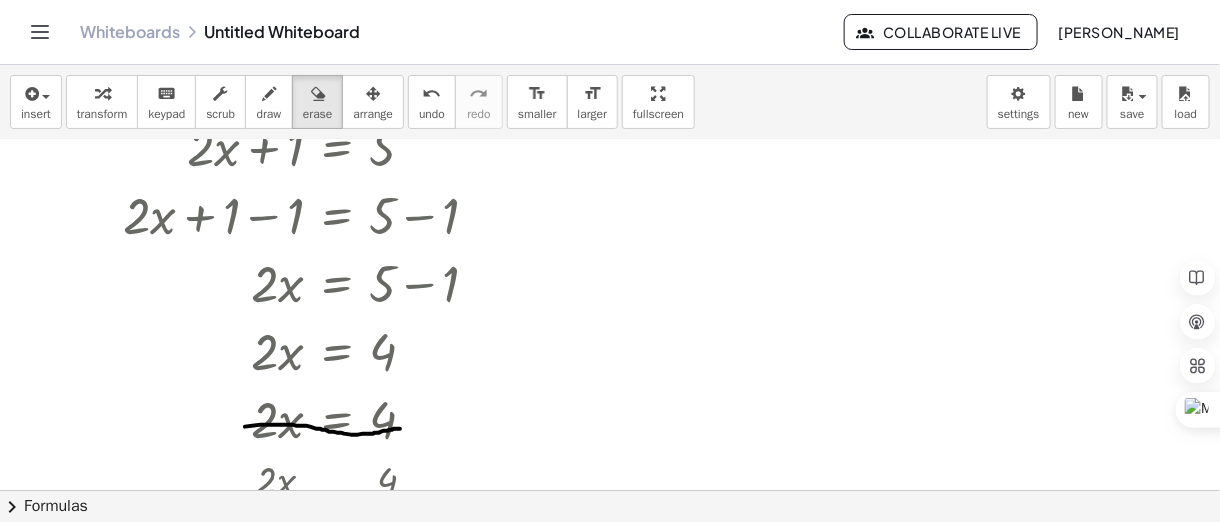 click 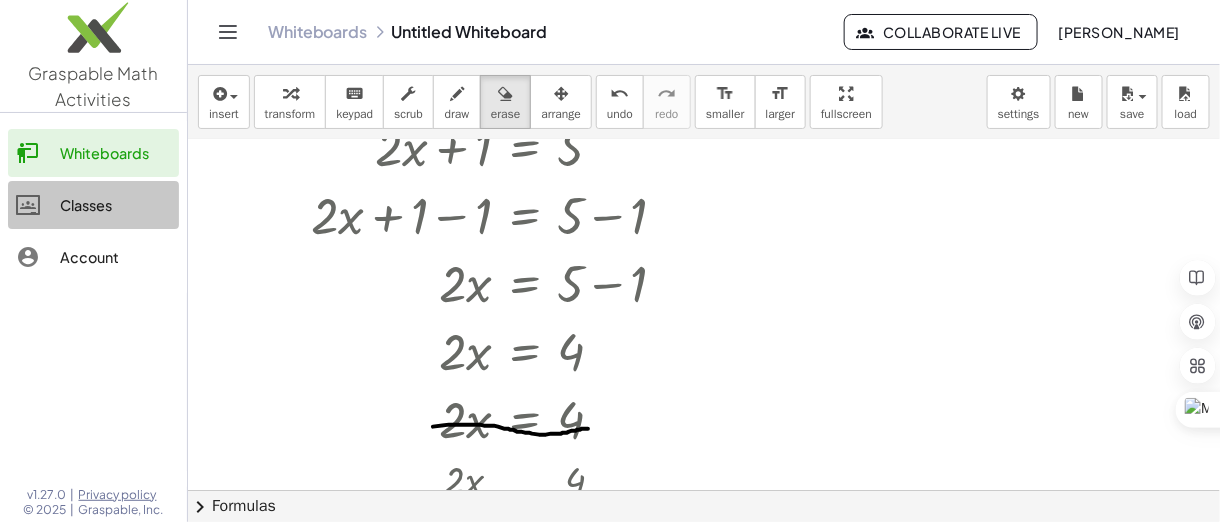 click on "Classes" 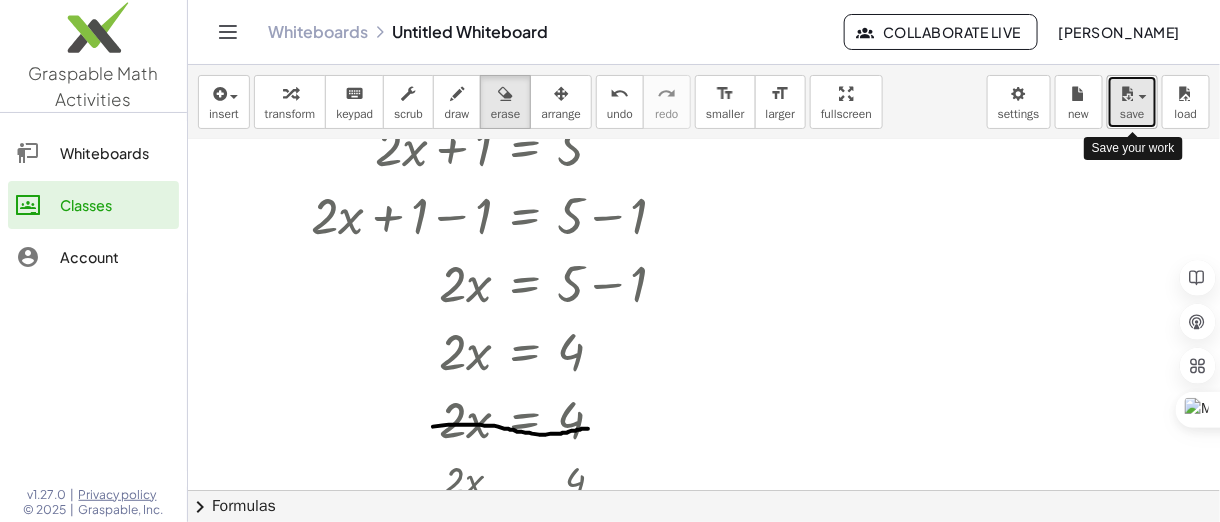 click at bounding box center (1127, 94) 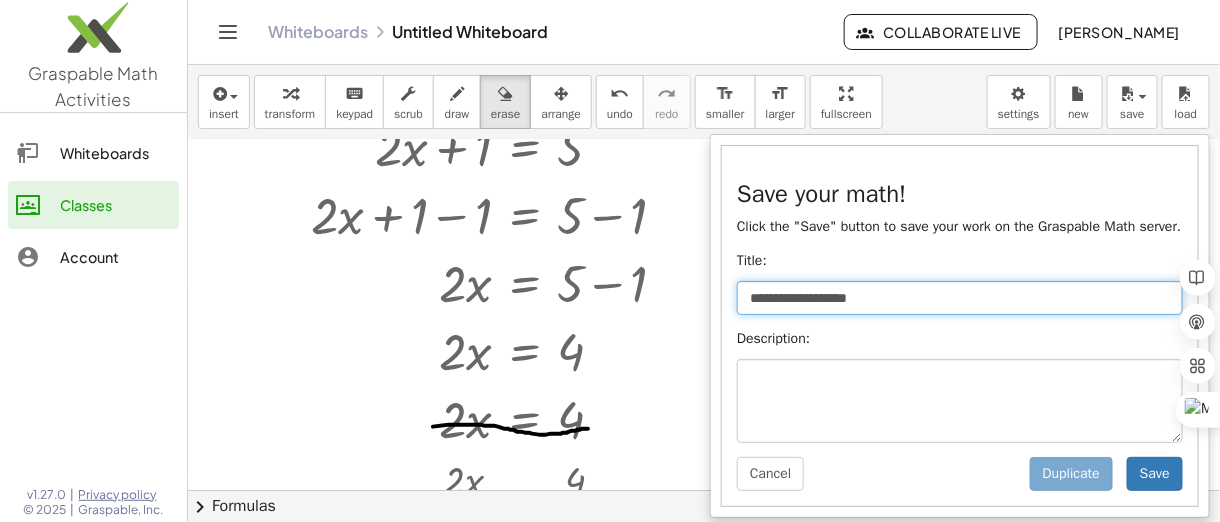 click on "**********" at bounding box center (960, 298) 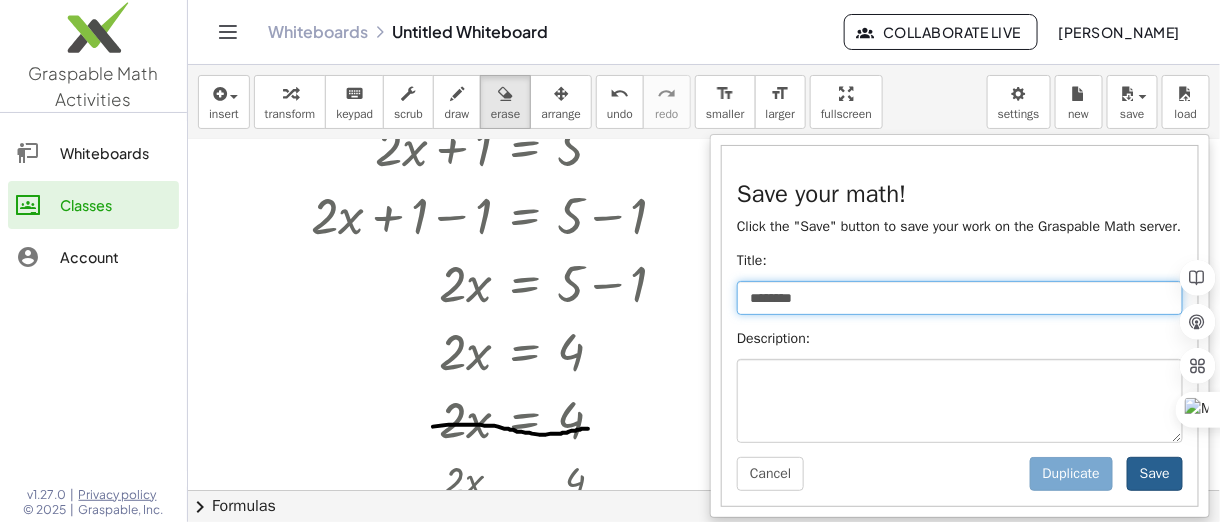 type on "********" 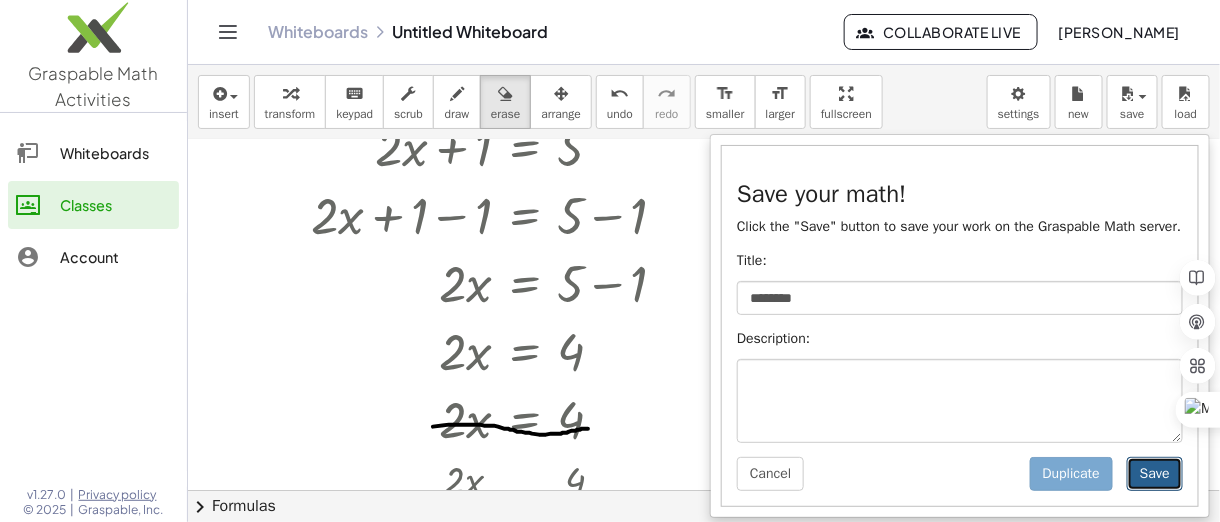 click on "Save" at bounding box center [1155, 474] 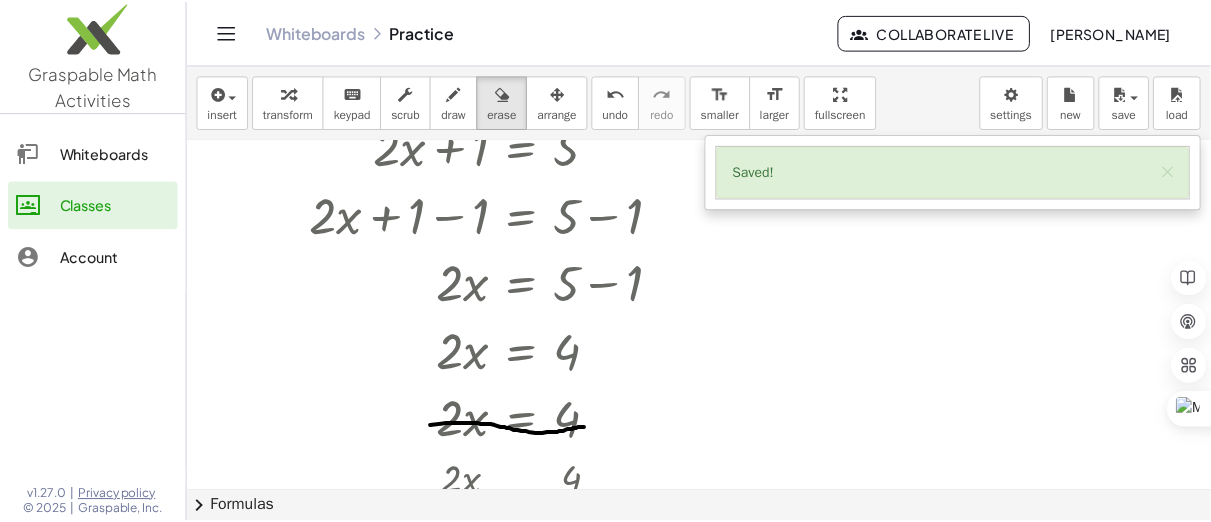 scroll, scrollTop: 0, scrollLeft: 0, axis: both 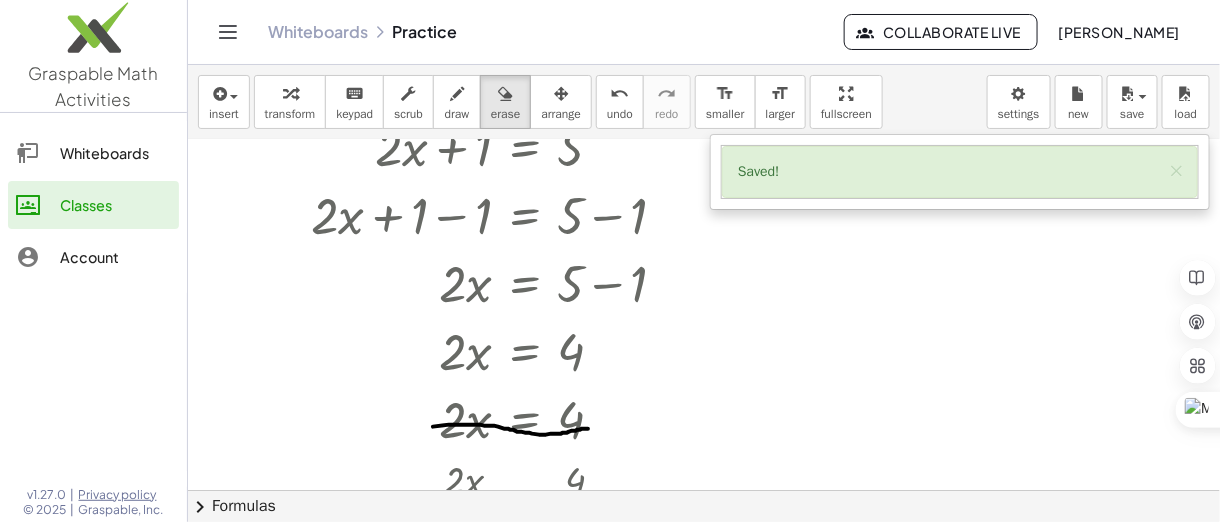 click 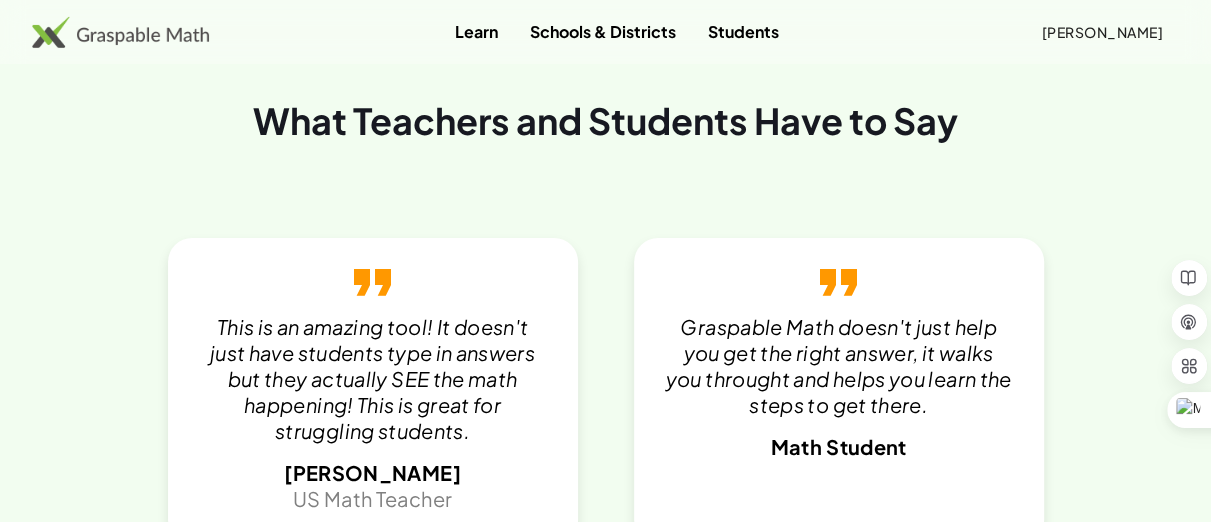 scroll, scrollTop: 3686, scrollLeft: 0, axis: vertical 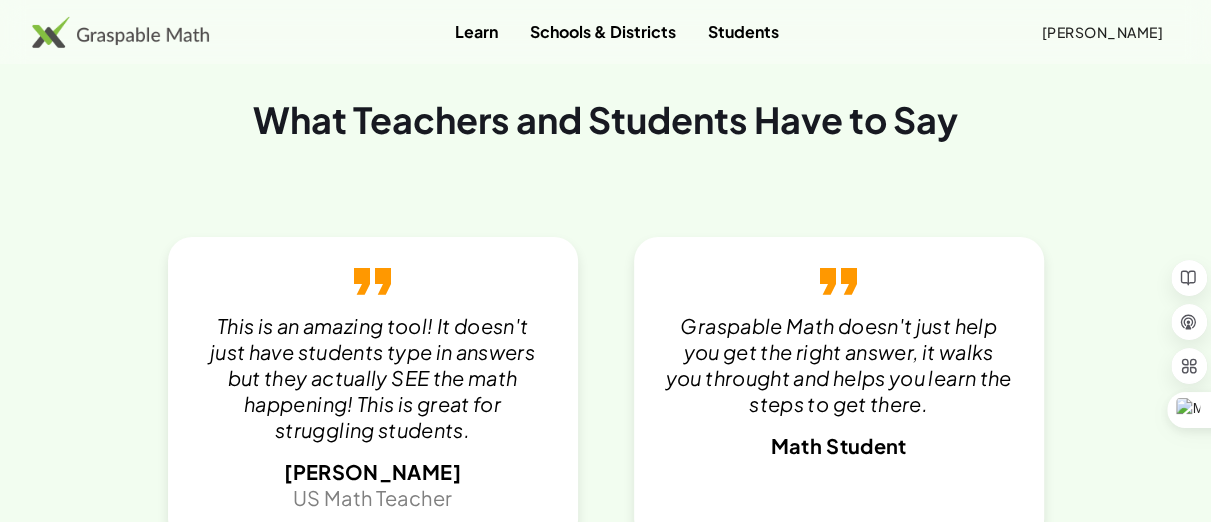 click on "As part of an IES-funded grant, we partnered with academic researchers to develop  From Here To There  and  From Here to There: Elementary Edition , a pair of gamified learning experiences that use Graspable Math ready for implementation in a elementary or middle-school classrooms. Research has shown positive learning impacts." at bounding box center (406, -182) 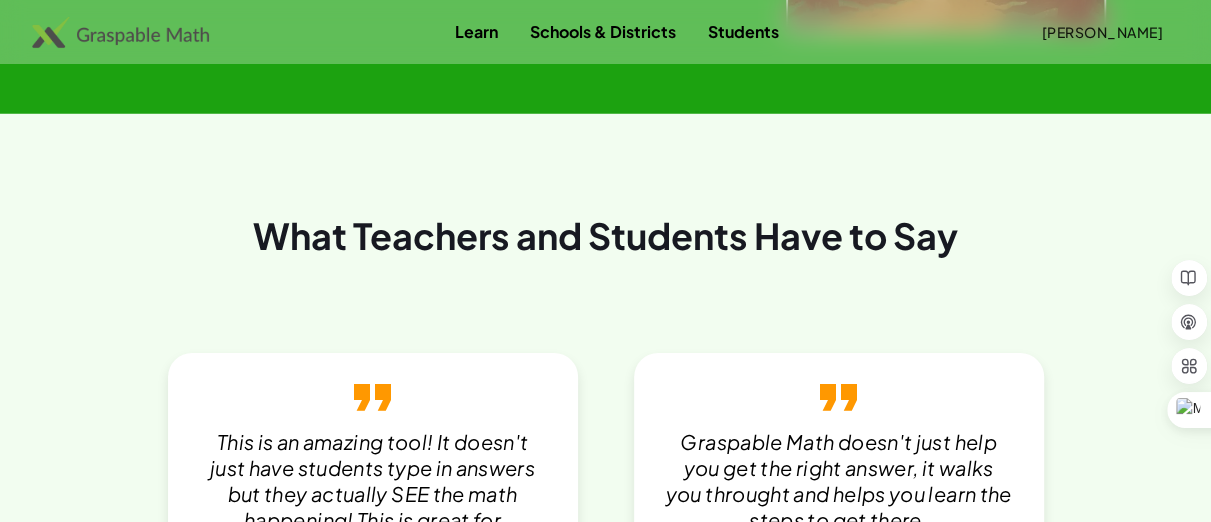 scroll, scrollTop: 3563, scrollLeft: 0, axis: vertical 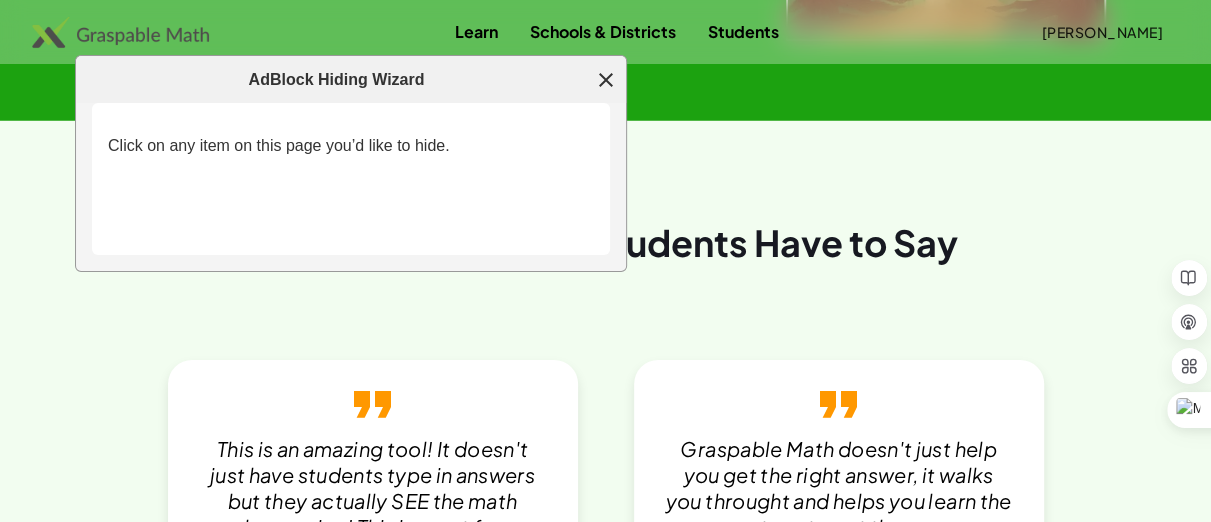 click on "close" at bounding box center [606, 80] 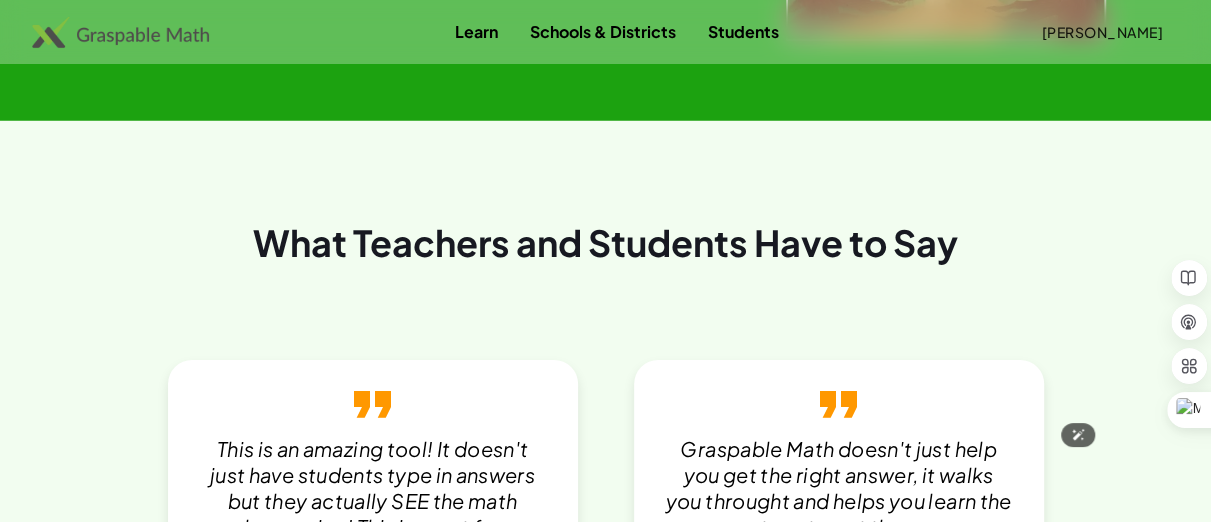 click at bounding box center [946, -80] 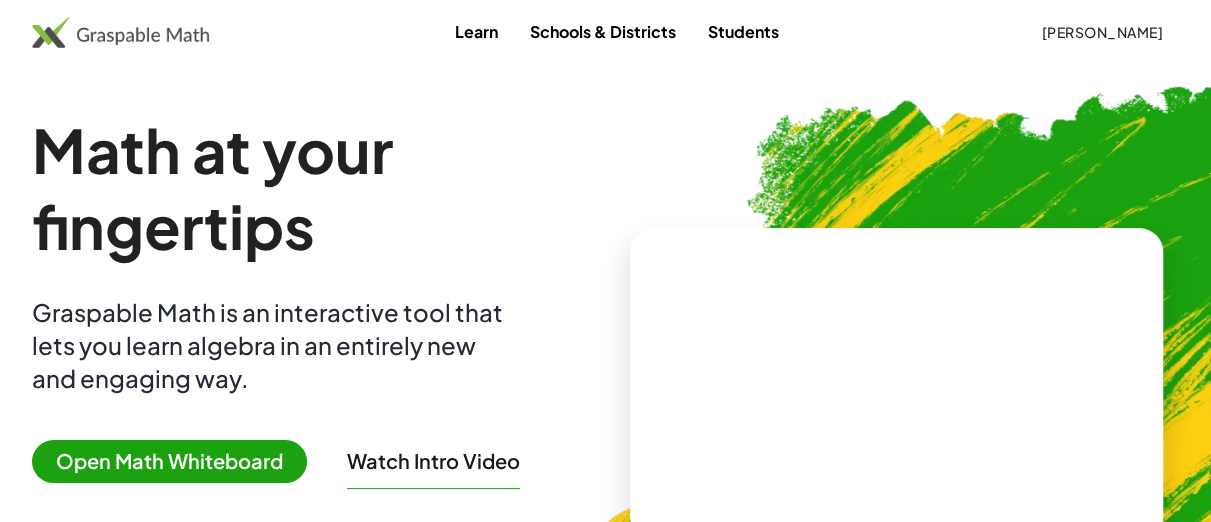 scroll, scrollTop: 0, scrollLeft: 0, axis: both 